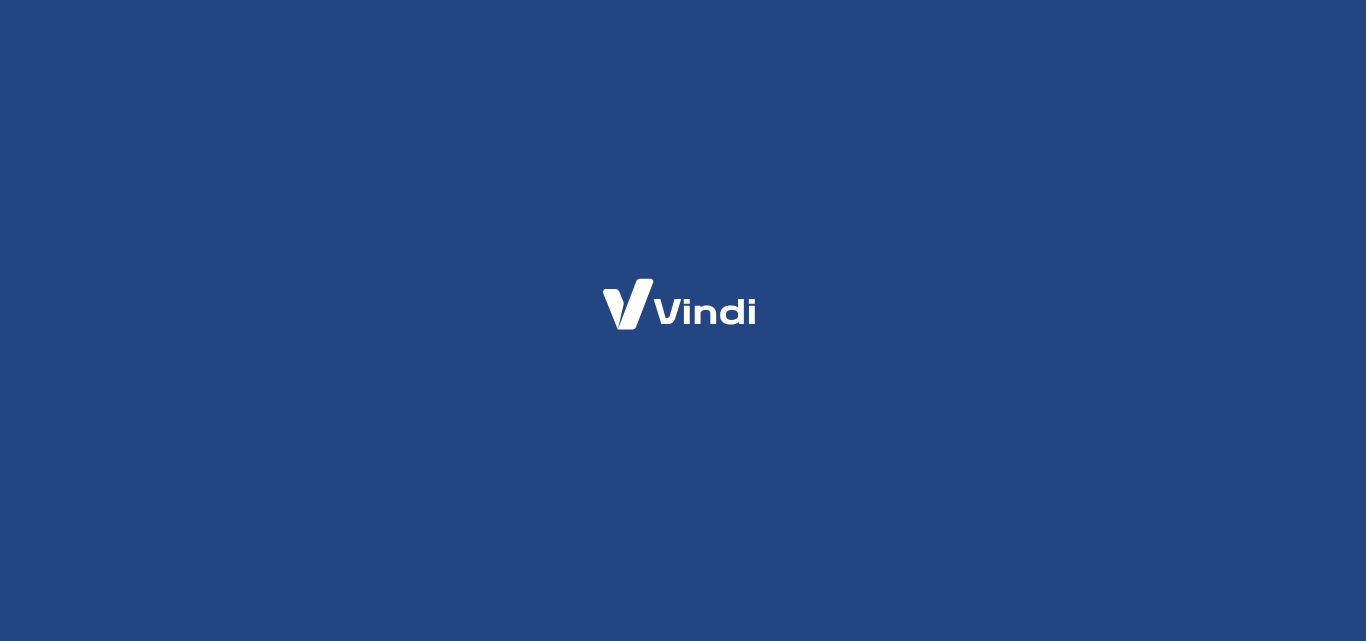 scroll, scrollTop: 0, scrollLeft: 0, axis: both 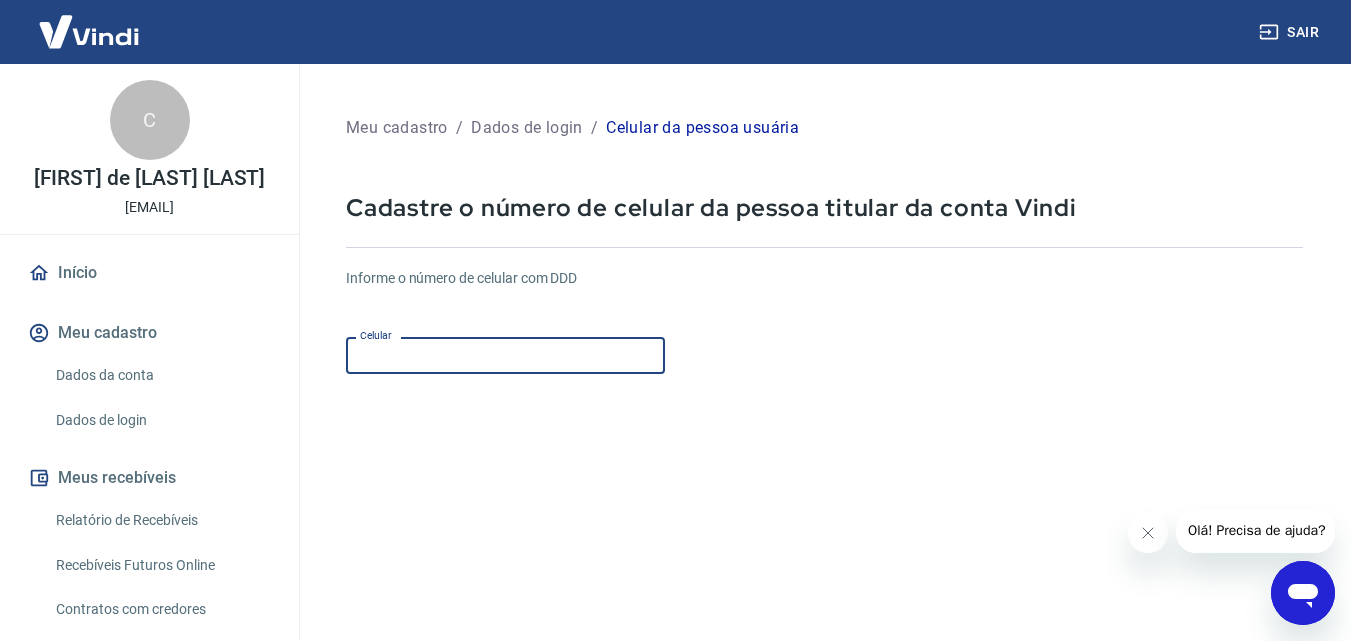 click on "Celular" at bounding box center (505, 355) 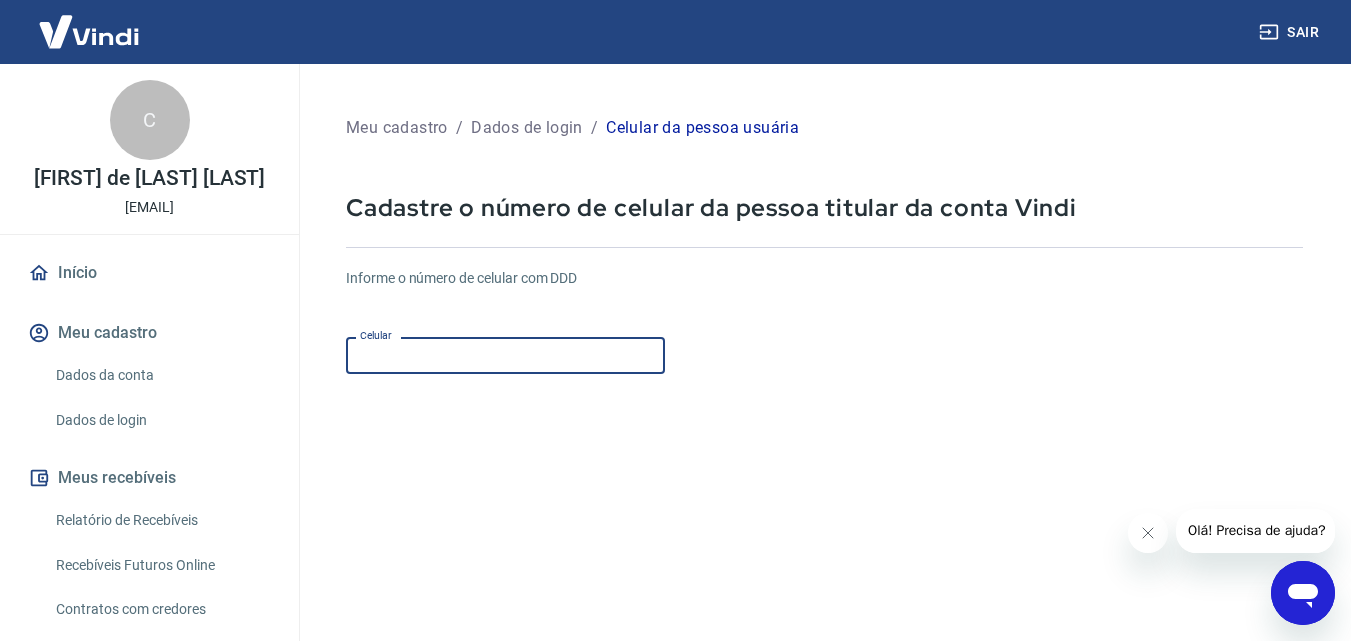 type on "(11) [PHONE]" 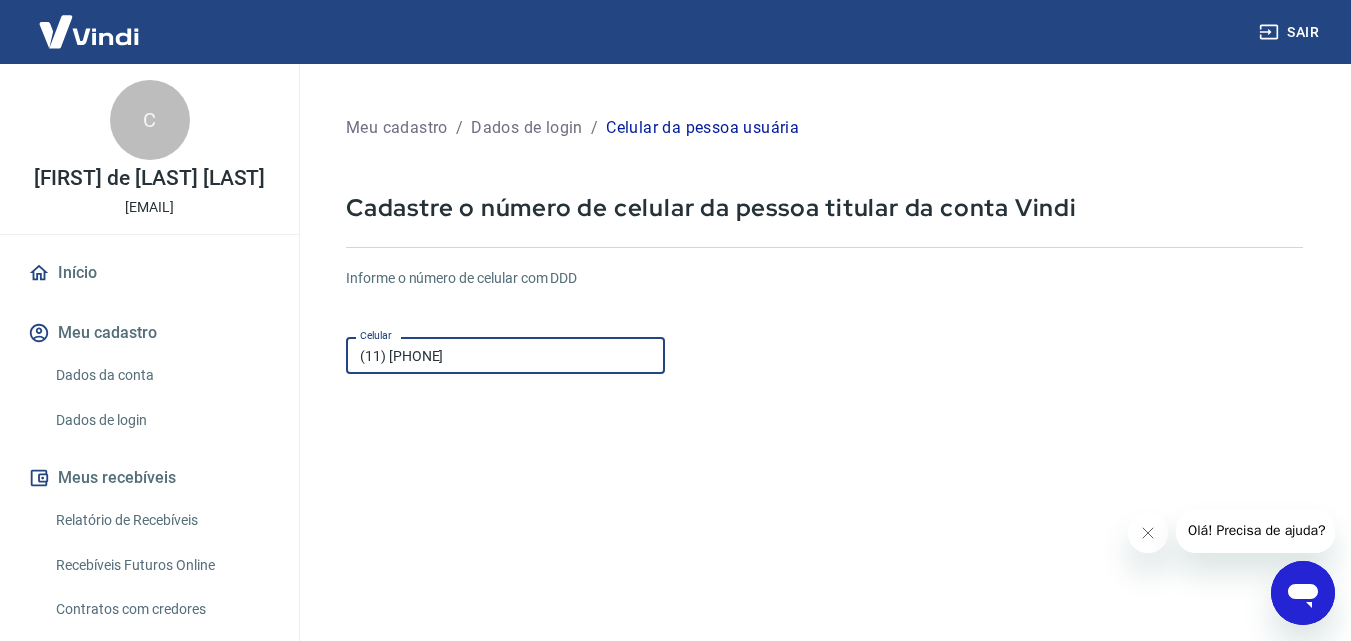 click 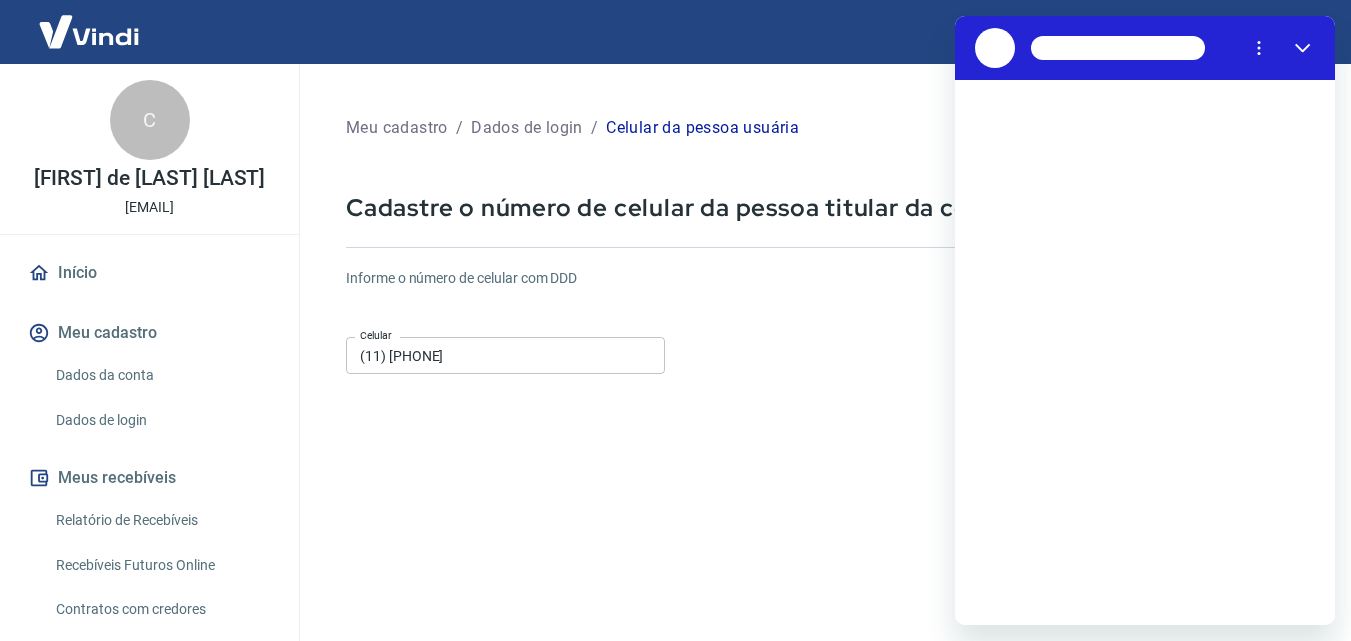 scroll, scrollTop: 0, scrollLeft: 0, axis: both 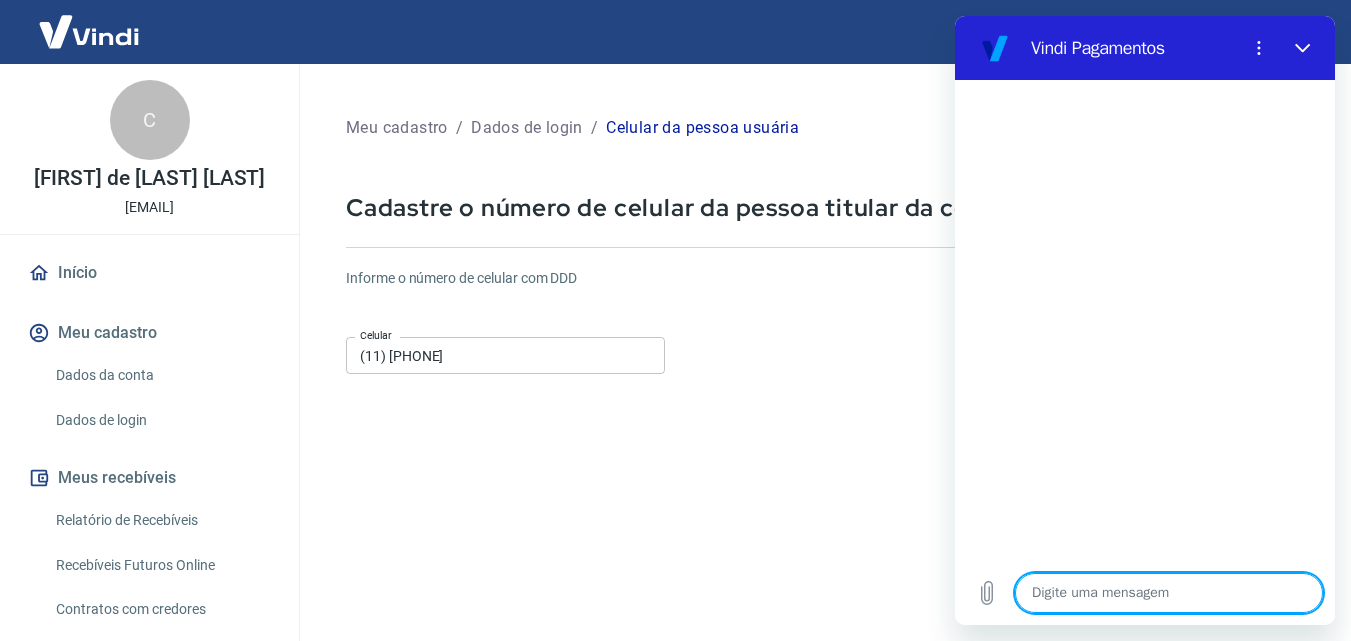click at bounding box center [1169, 593] 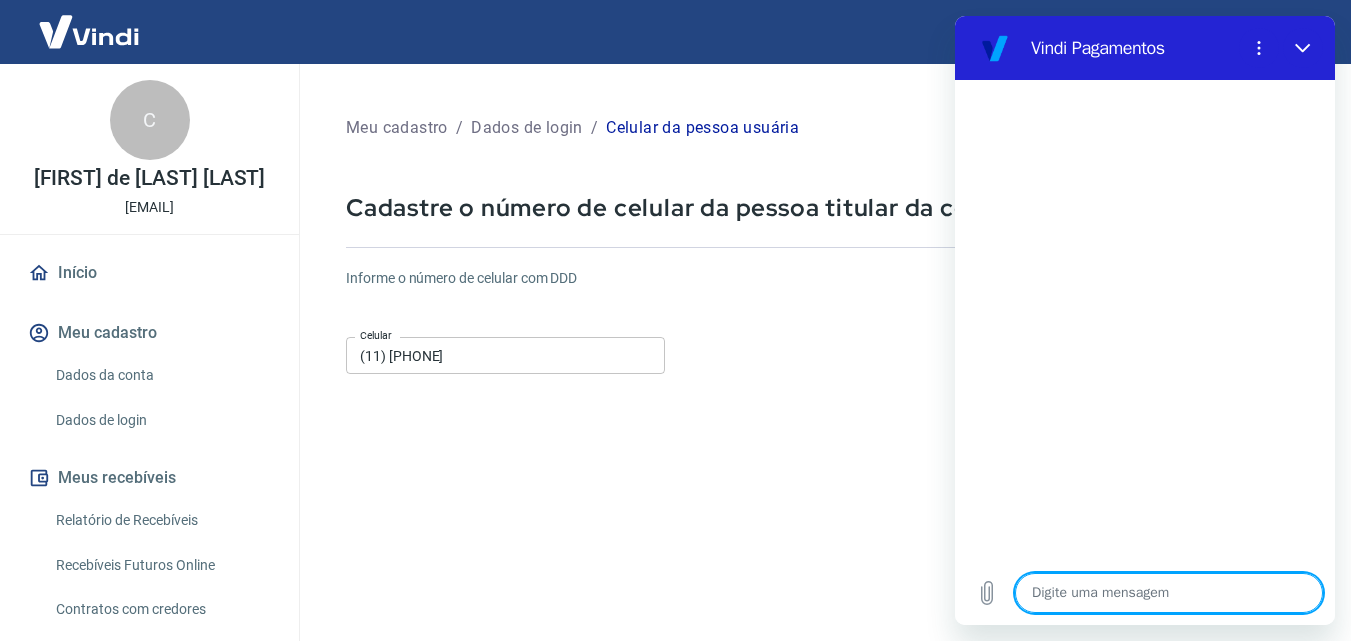 type on "g" 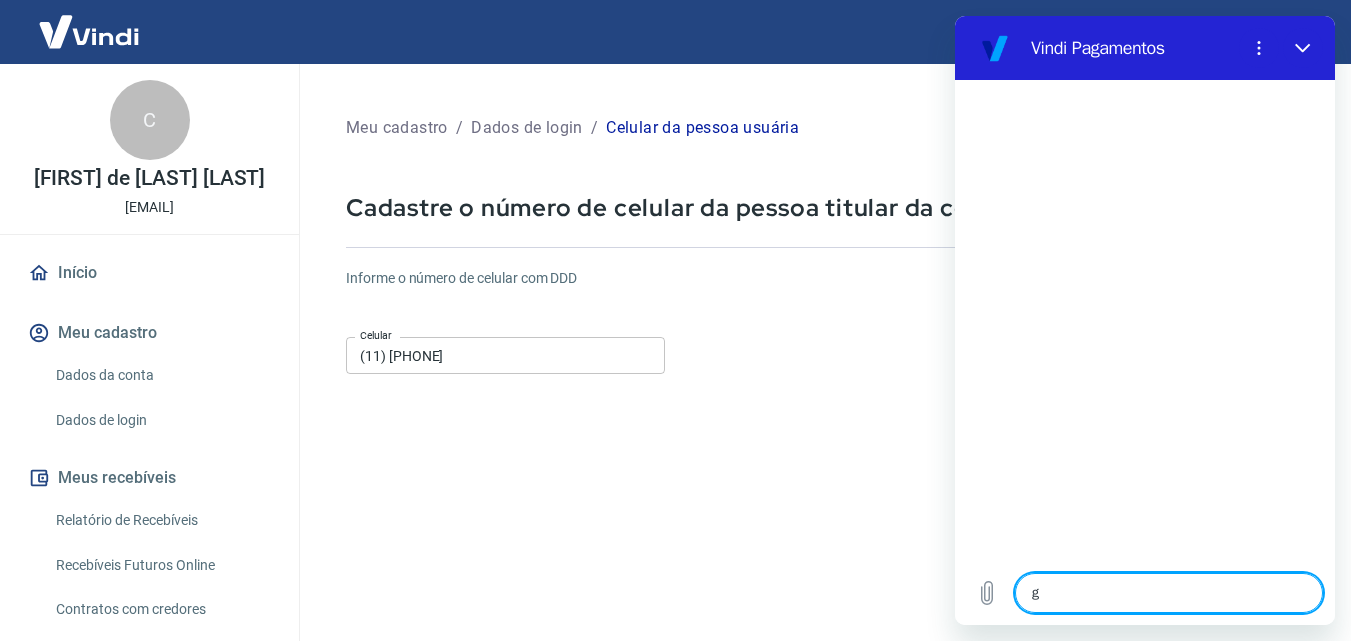 type on "go" 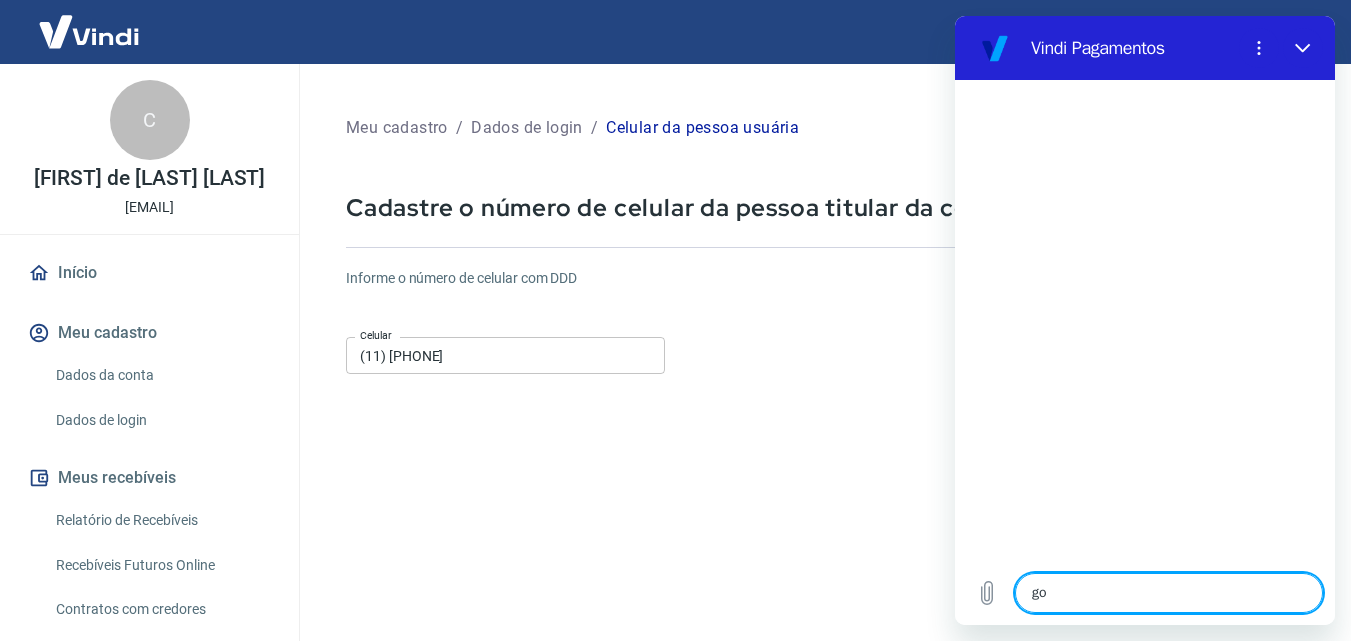 type on "x" 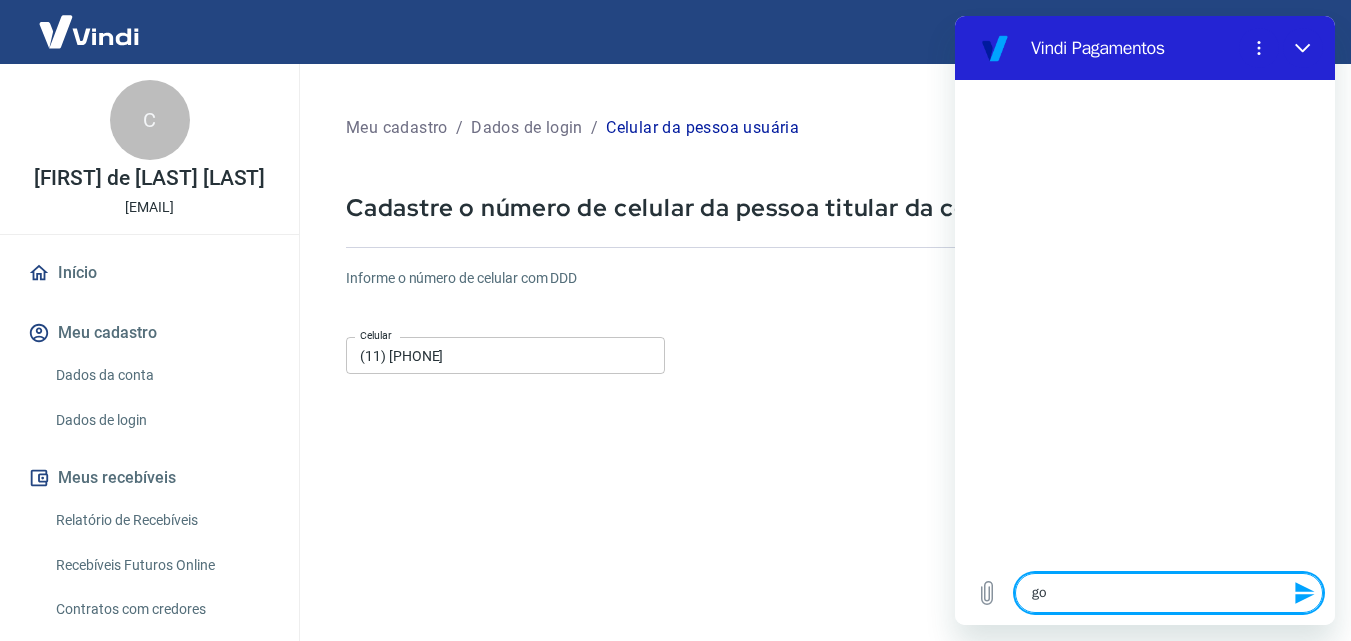 type on "gos" 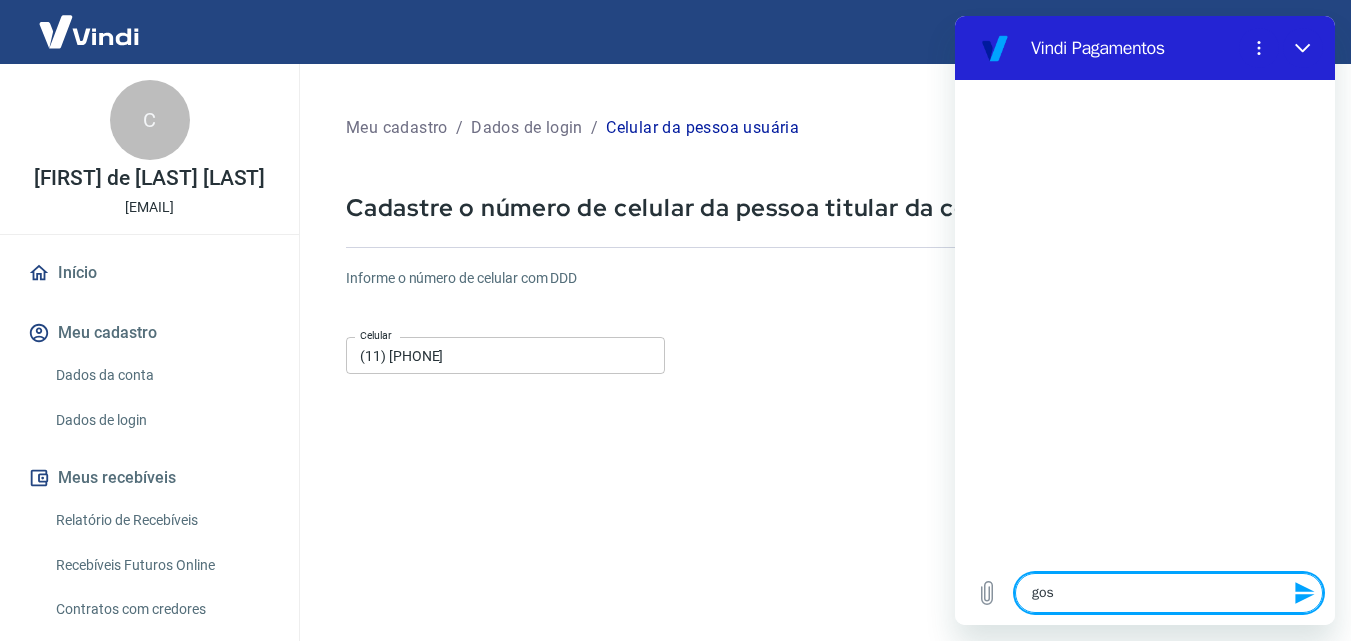 type on "gost" 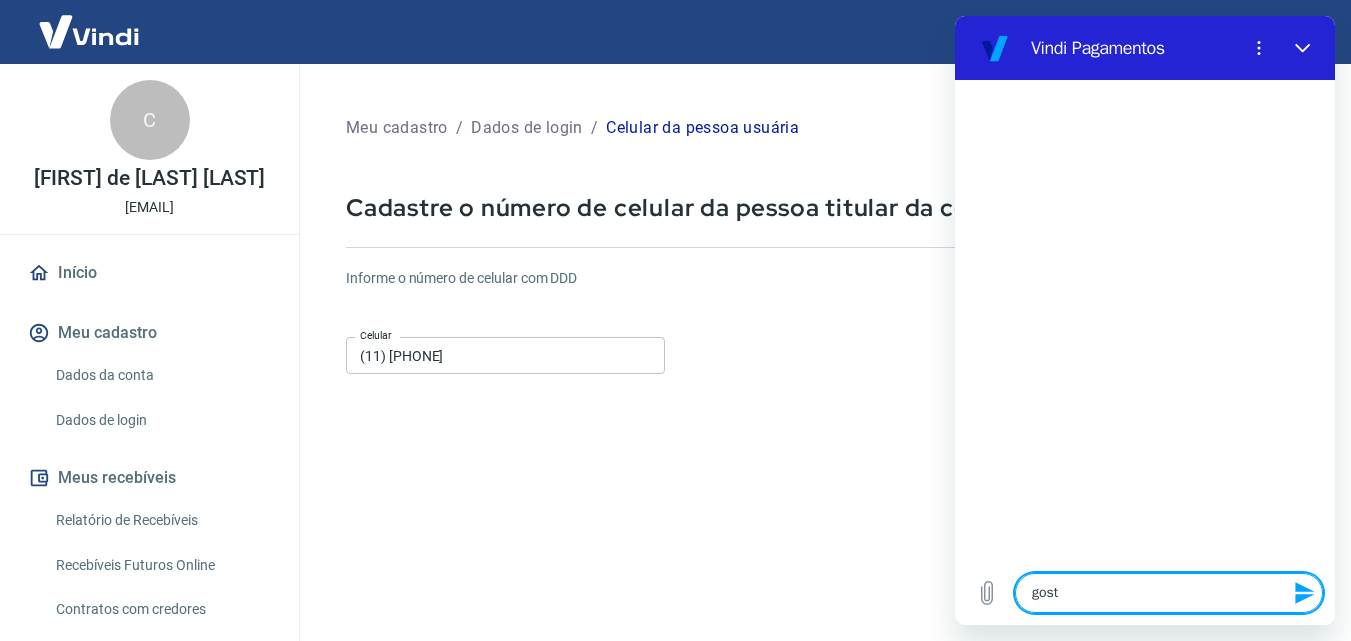 type on "gosta" 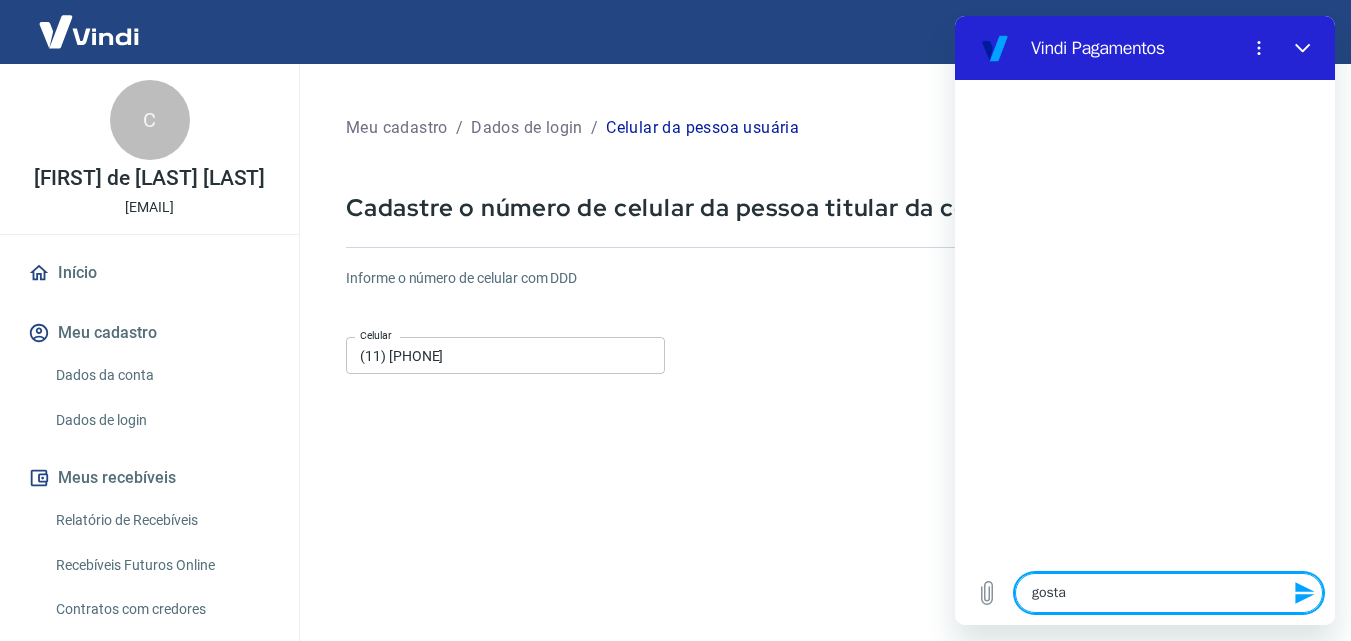 type on "gostar" 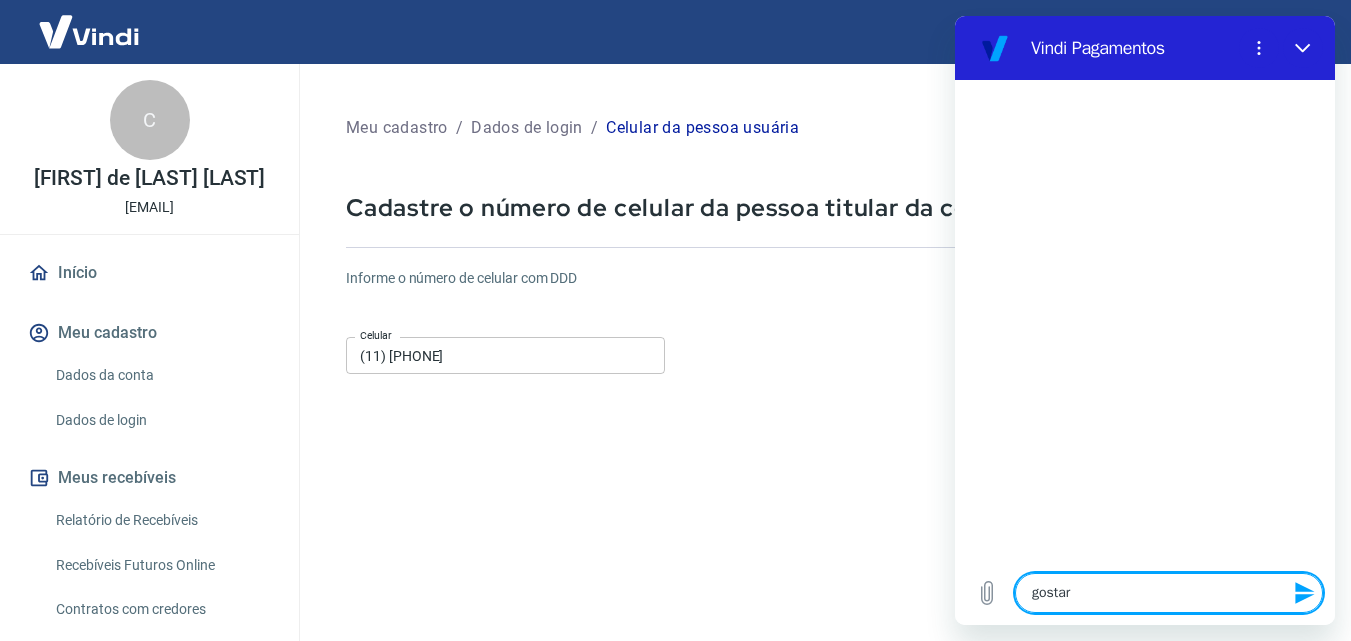 type on "gostari" 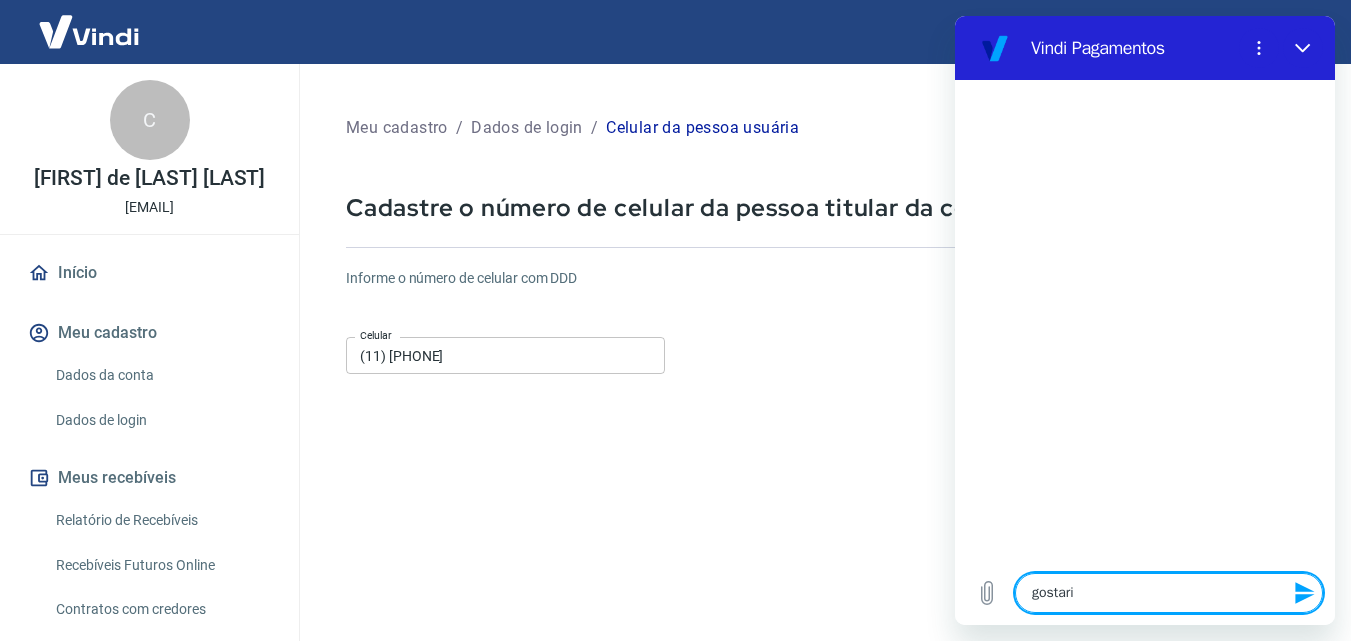 type on "gostaria" 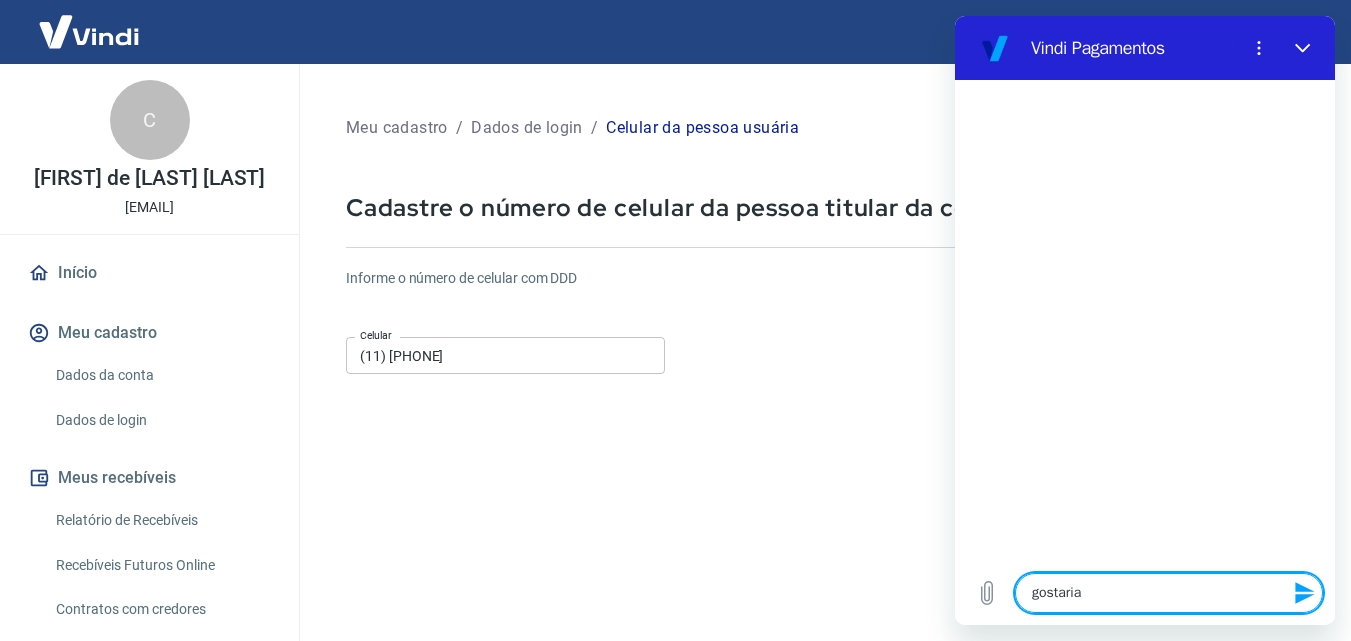 type on "gostaria" 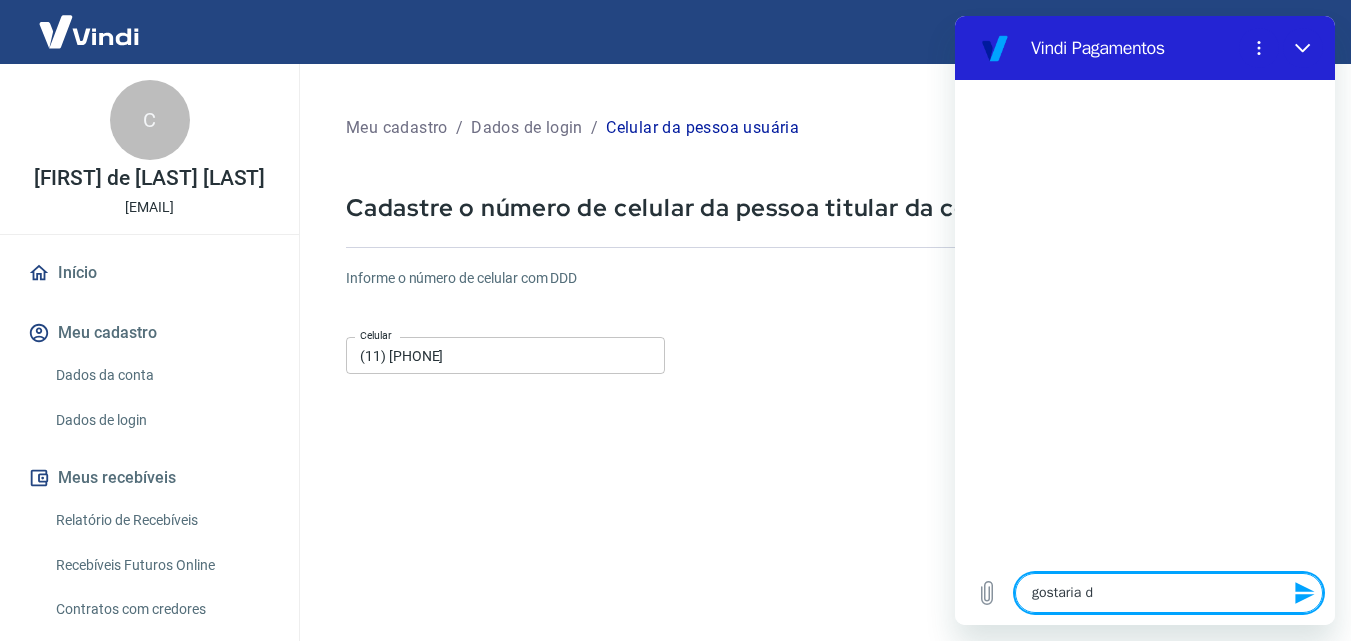 type on "gostaria de" 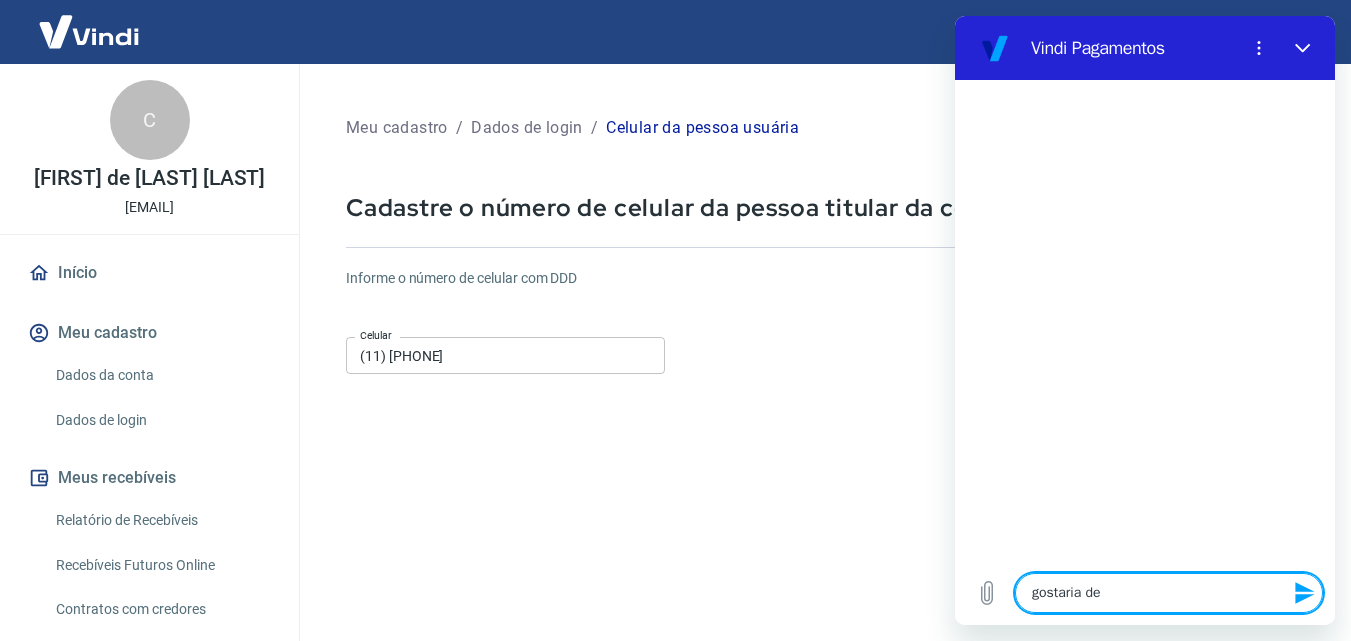 type on "gostaria de" 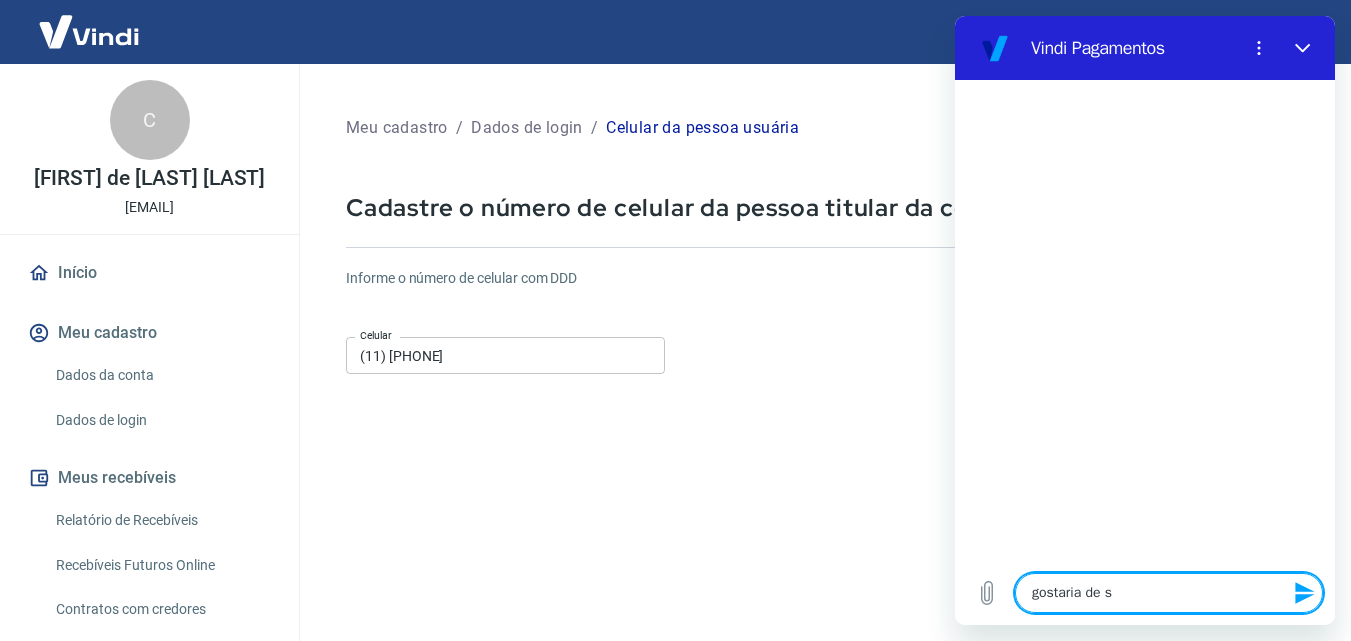 type on "gostaria de sa" 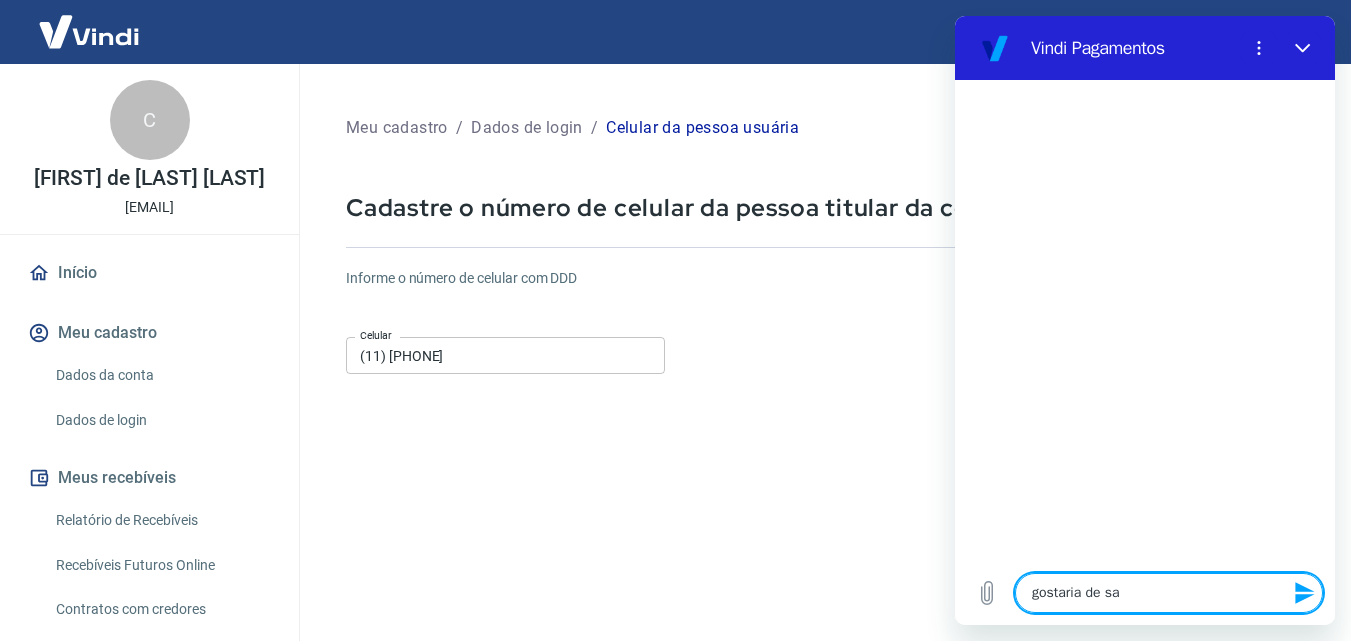 type on "gostaria de sae" 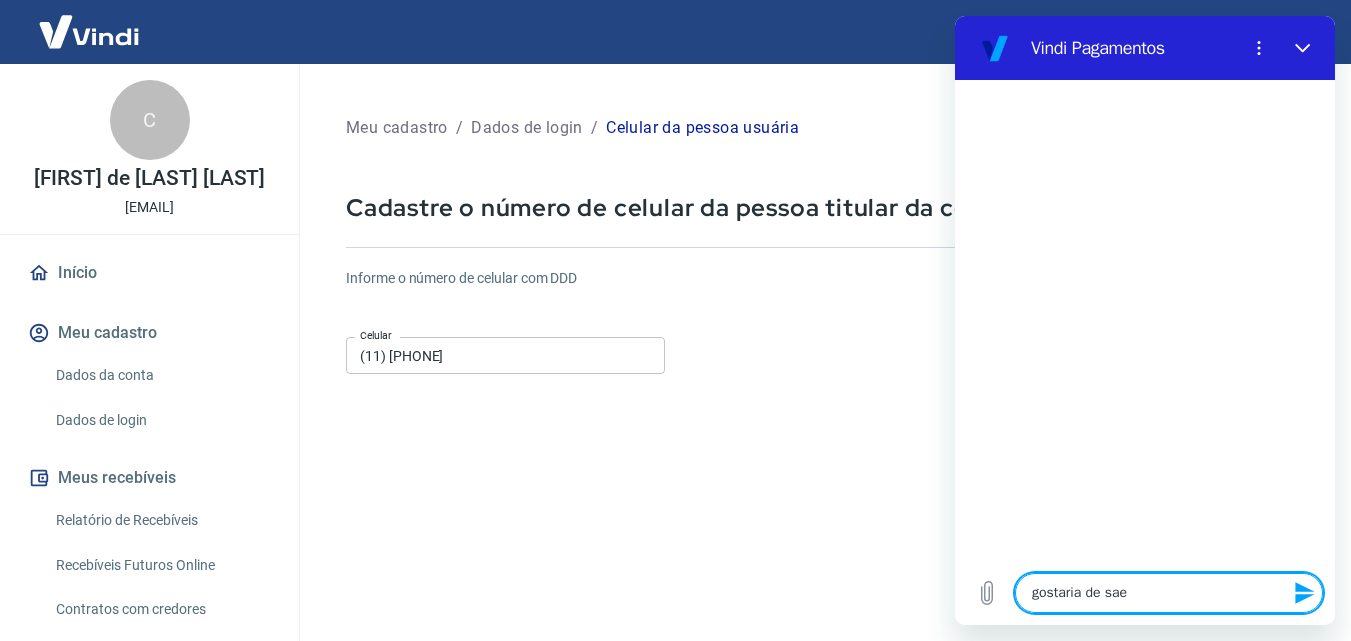 type on "gostaria de sa" 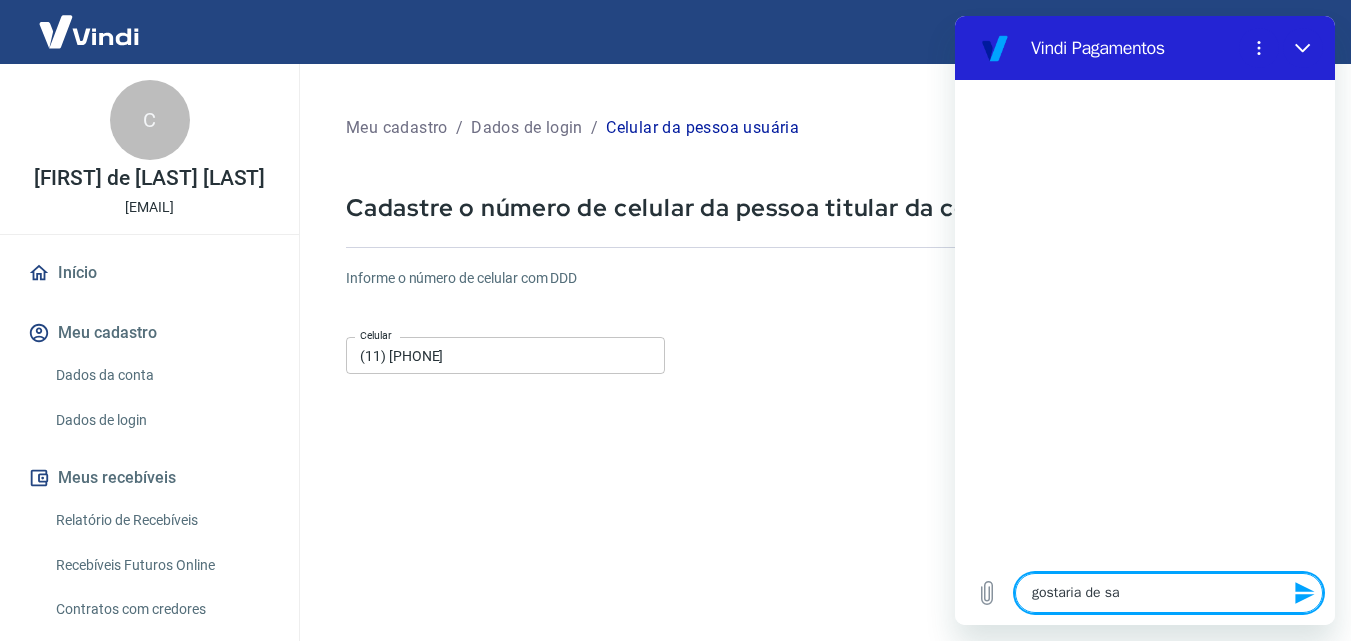 type on "gostaria de sab" 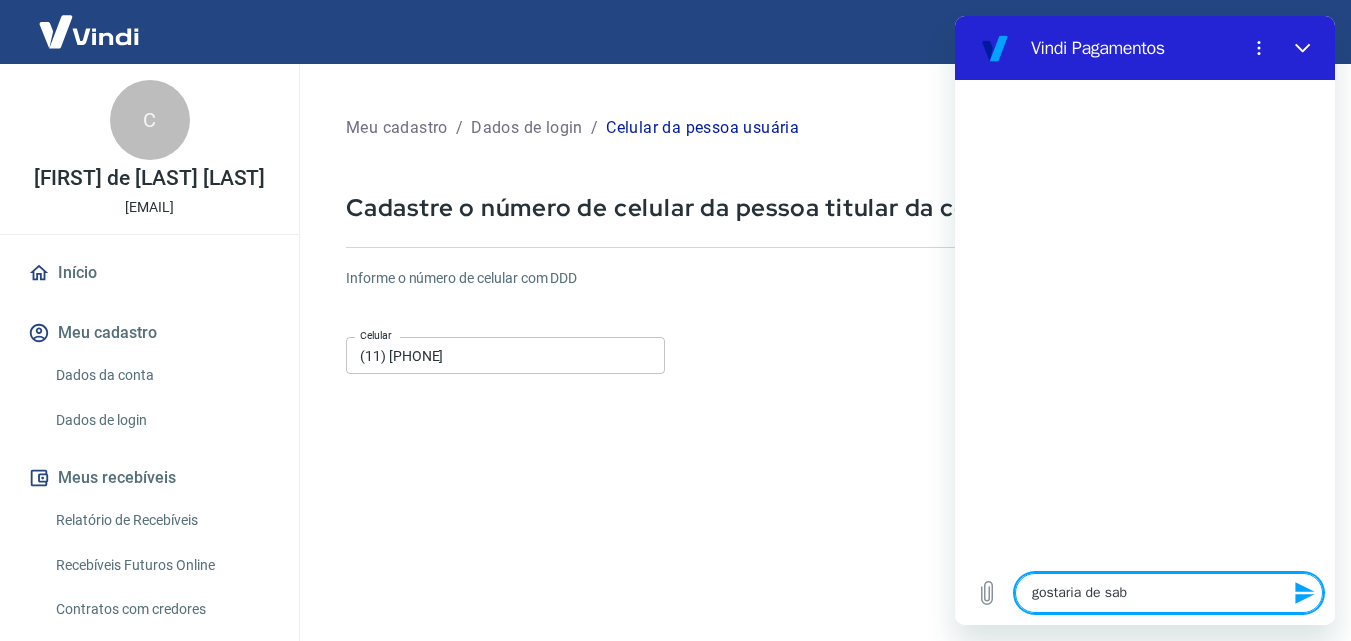 type on "gostaria de sabe" 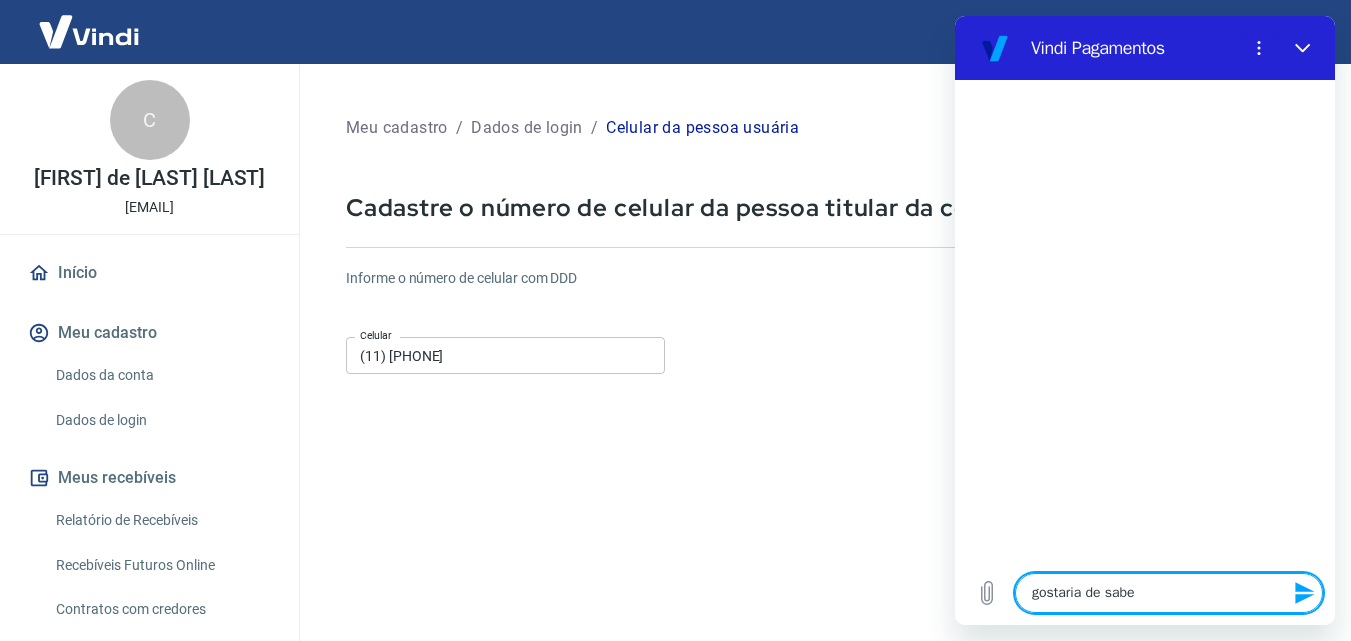 type on "gostaria de saber" 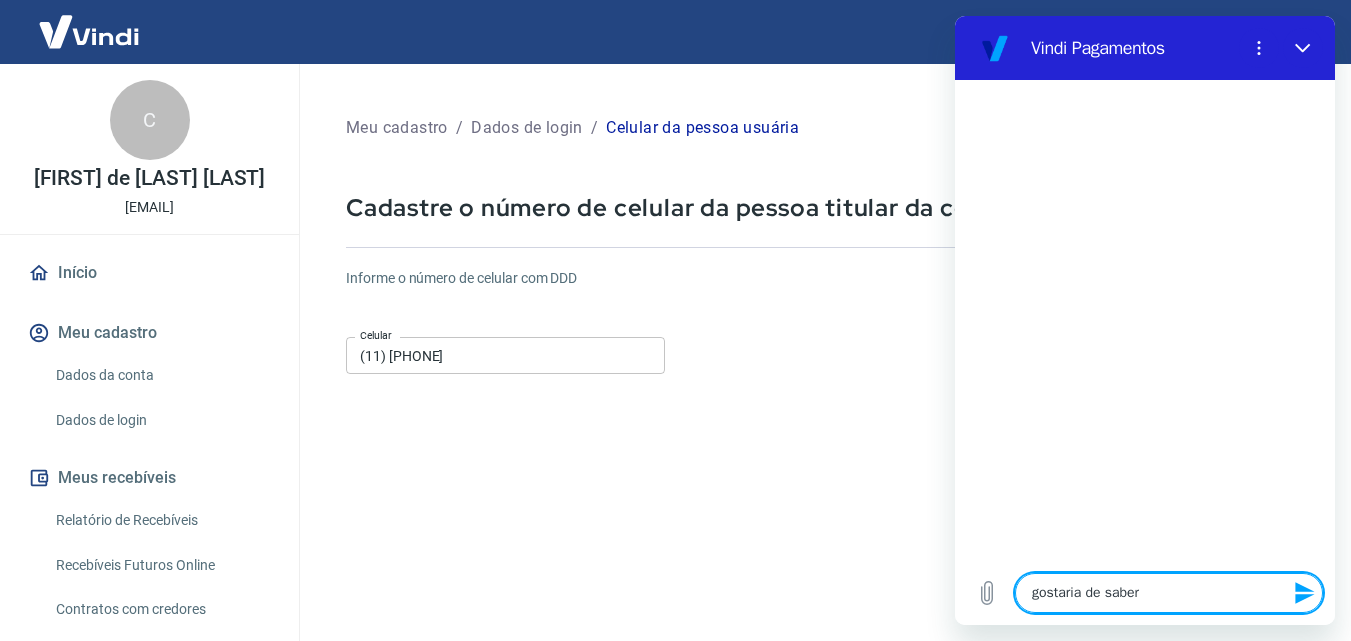 type on "gostaria de saber" 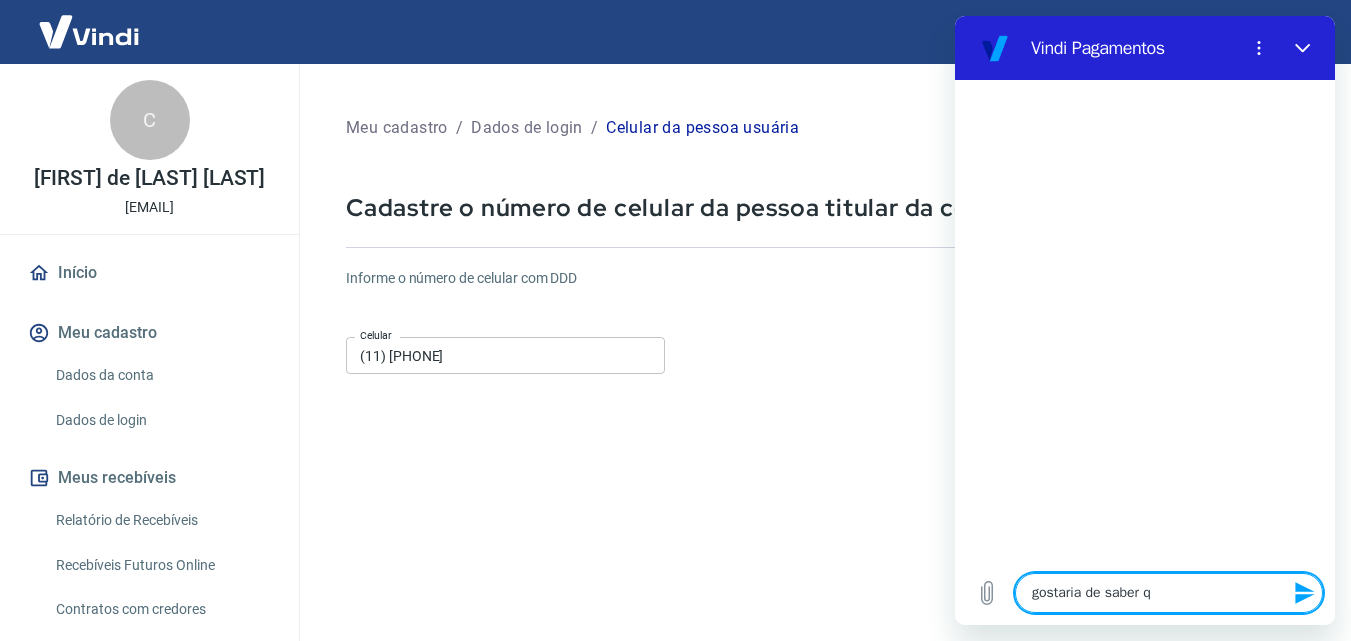 type on "gostaria de saber qu" 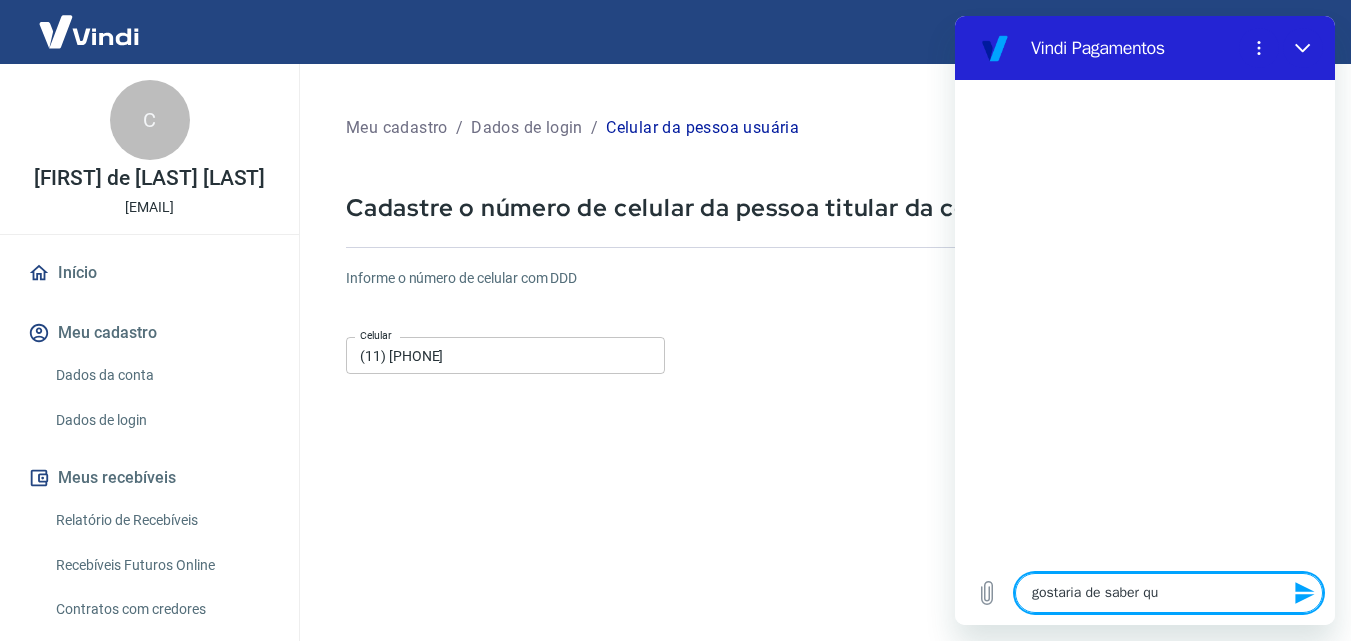 type on "gostaria de saber qua" 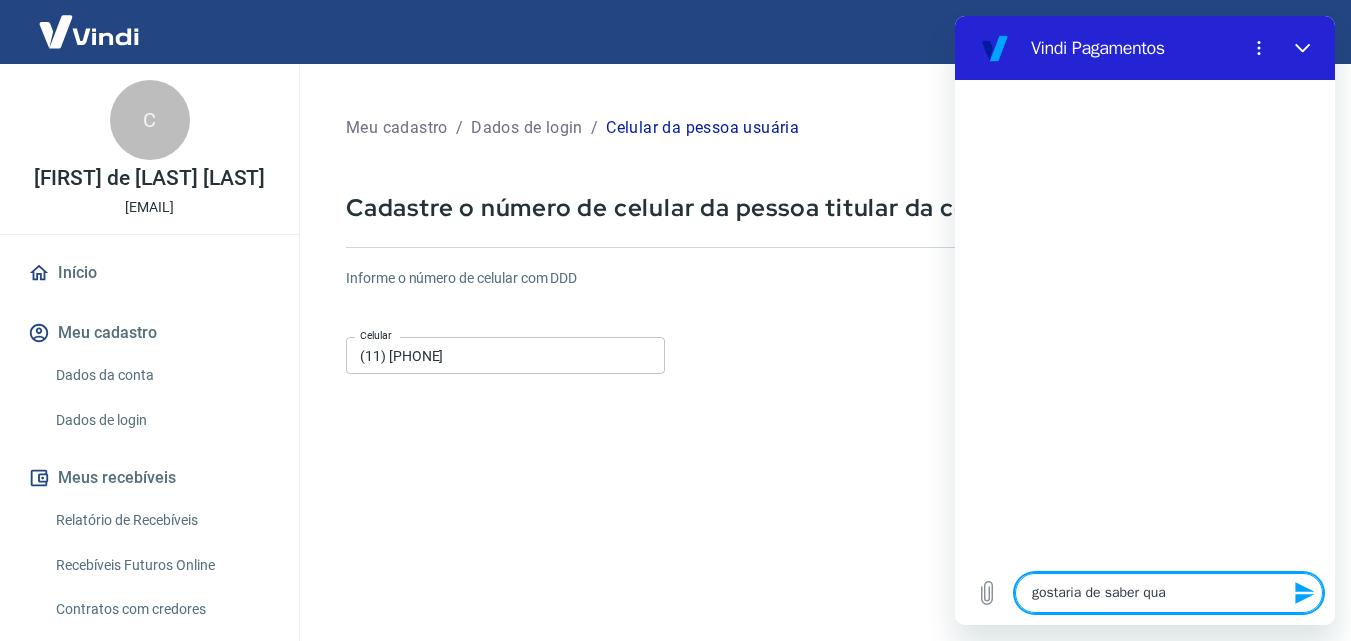 type on "gostaria de saber qual" 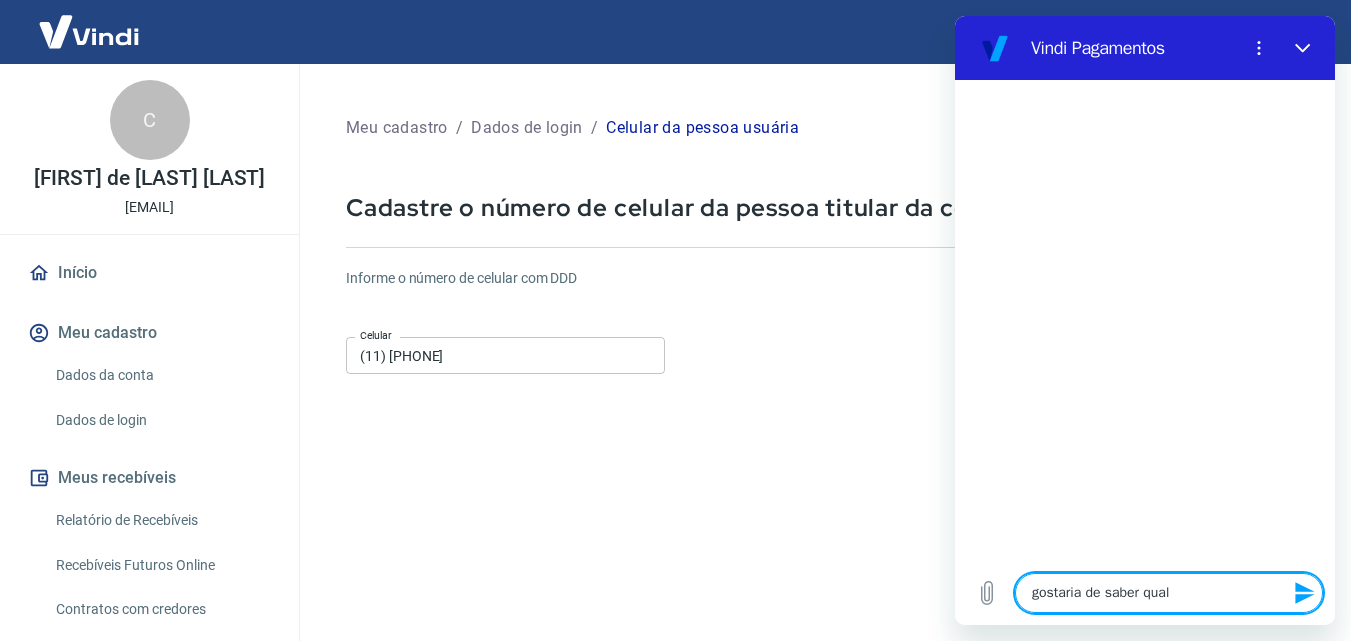type on "gostaria de saber qual" 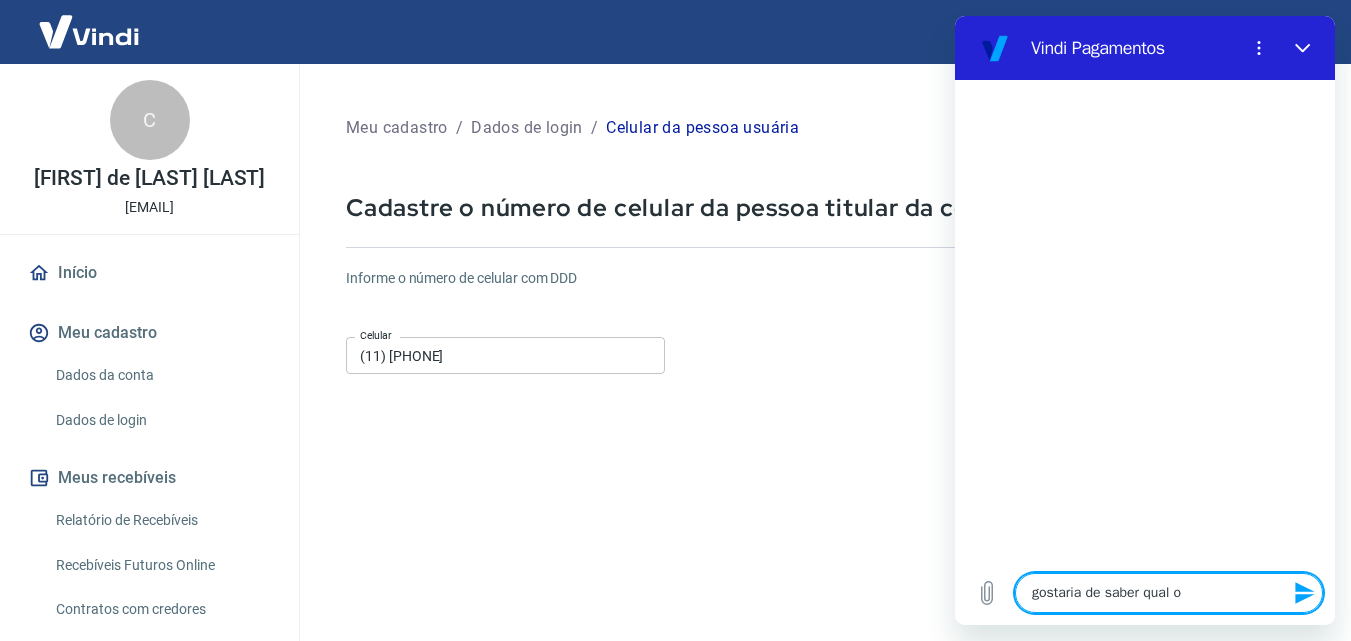 type on "gostaria de saber qual o" 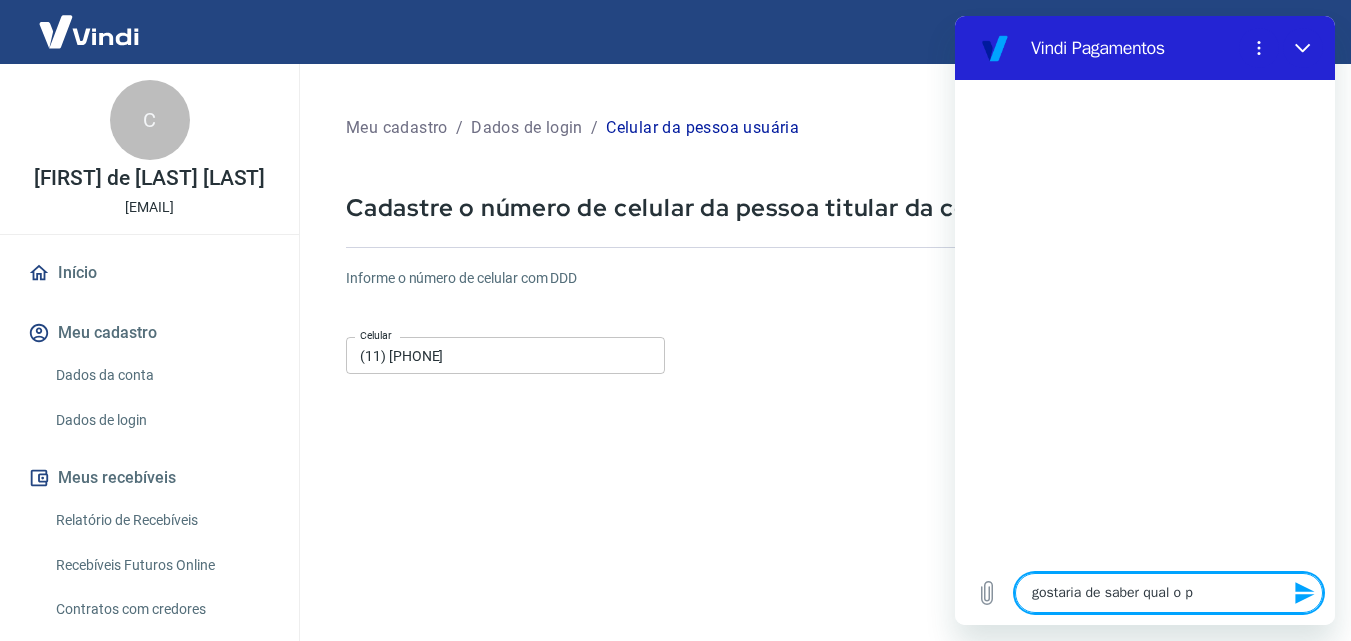 type on "gostaria de saber qual o pl" 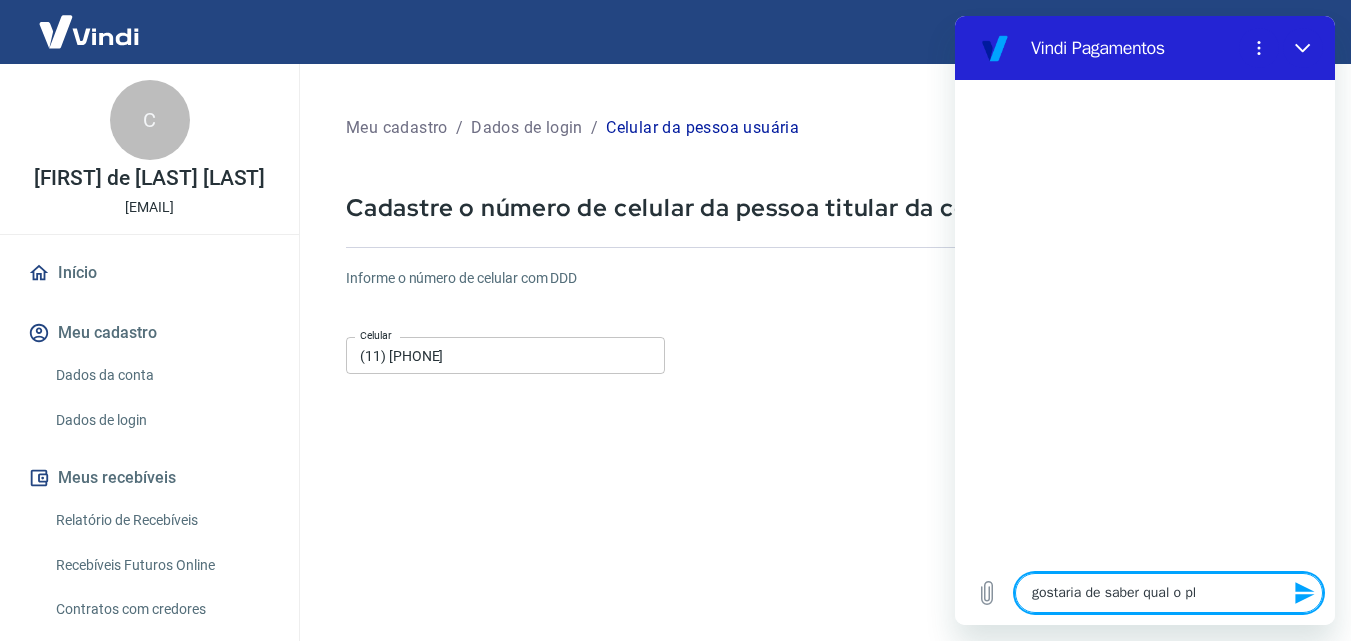 type on "gostaria de saber qual o pla" 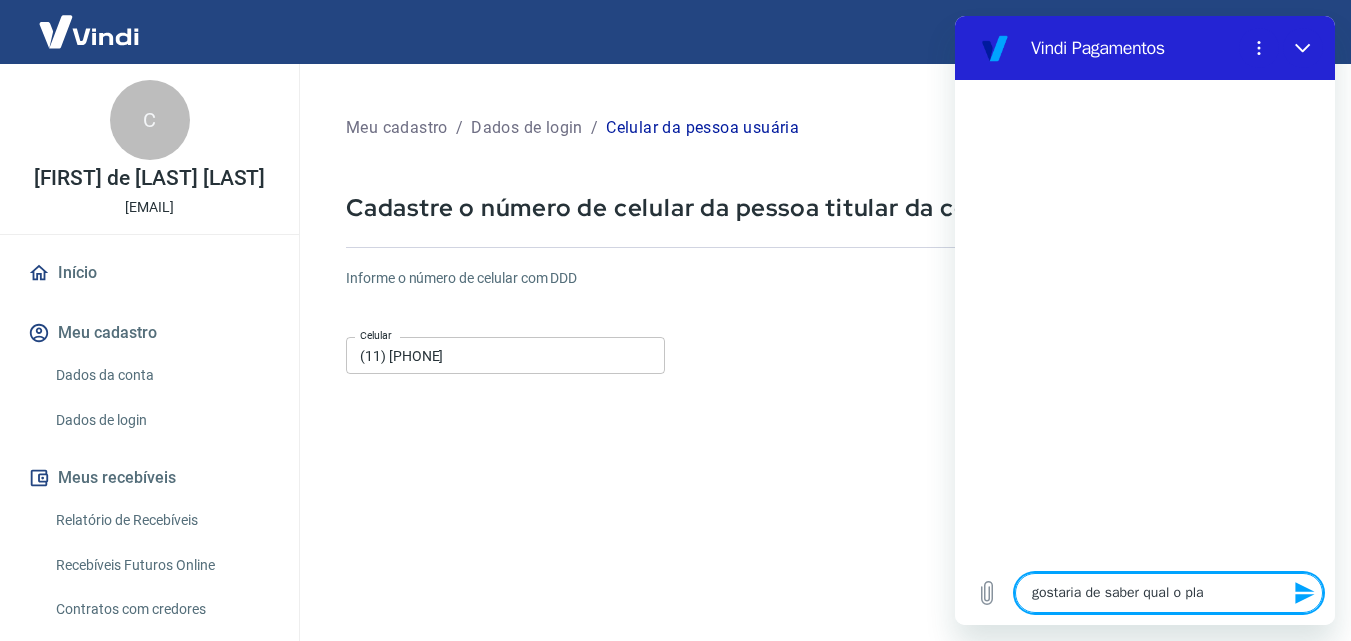 type on "gostaria de saber qual o plan" 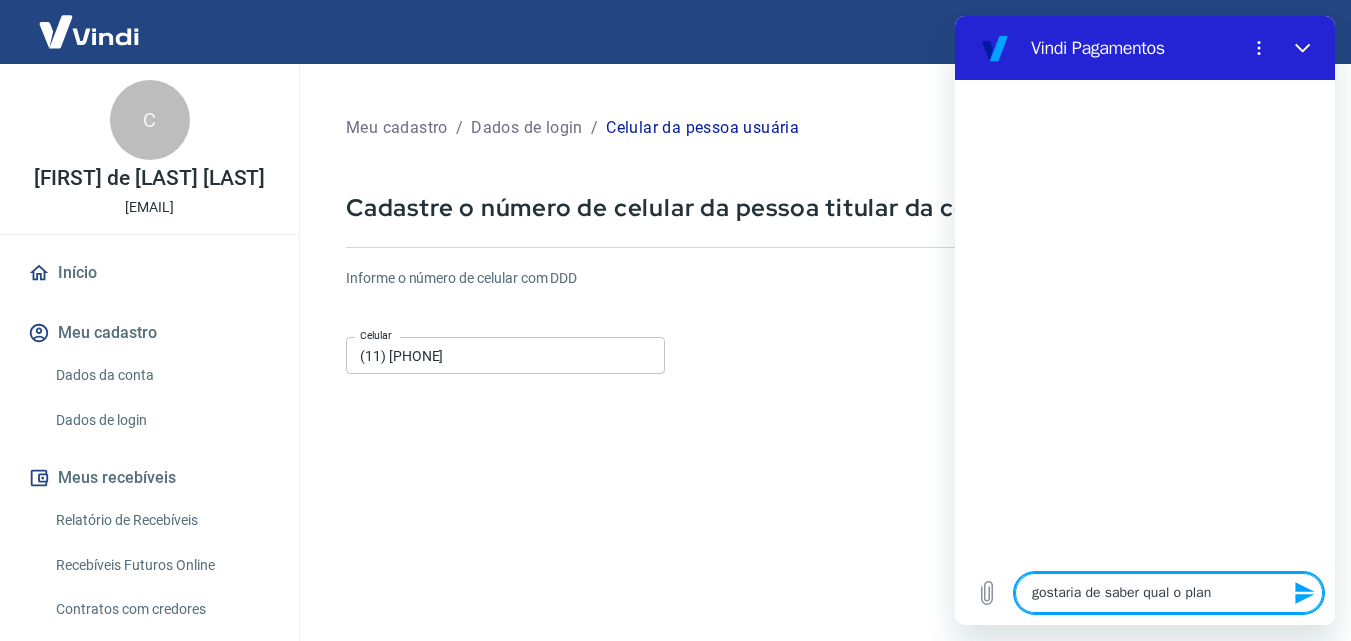type on "gostaria de saber qual o plano" 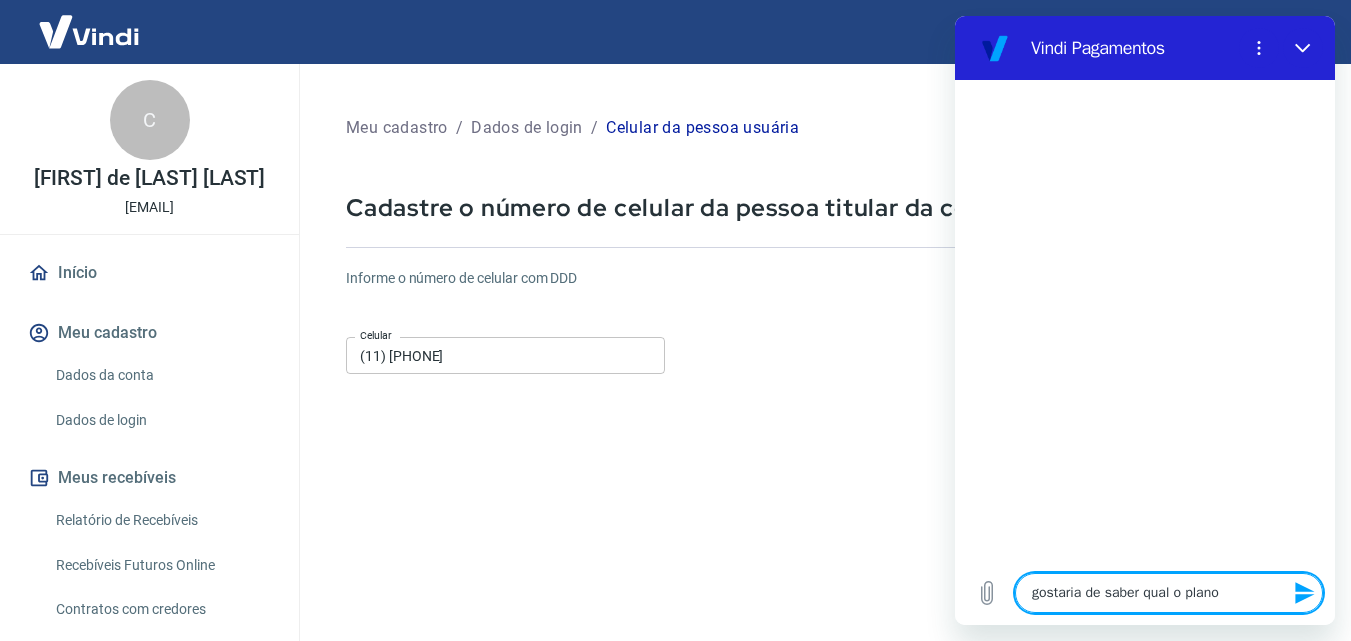 type on "gostaria de saber qual o plano" 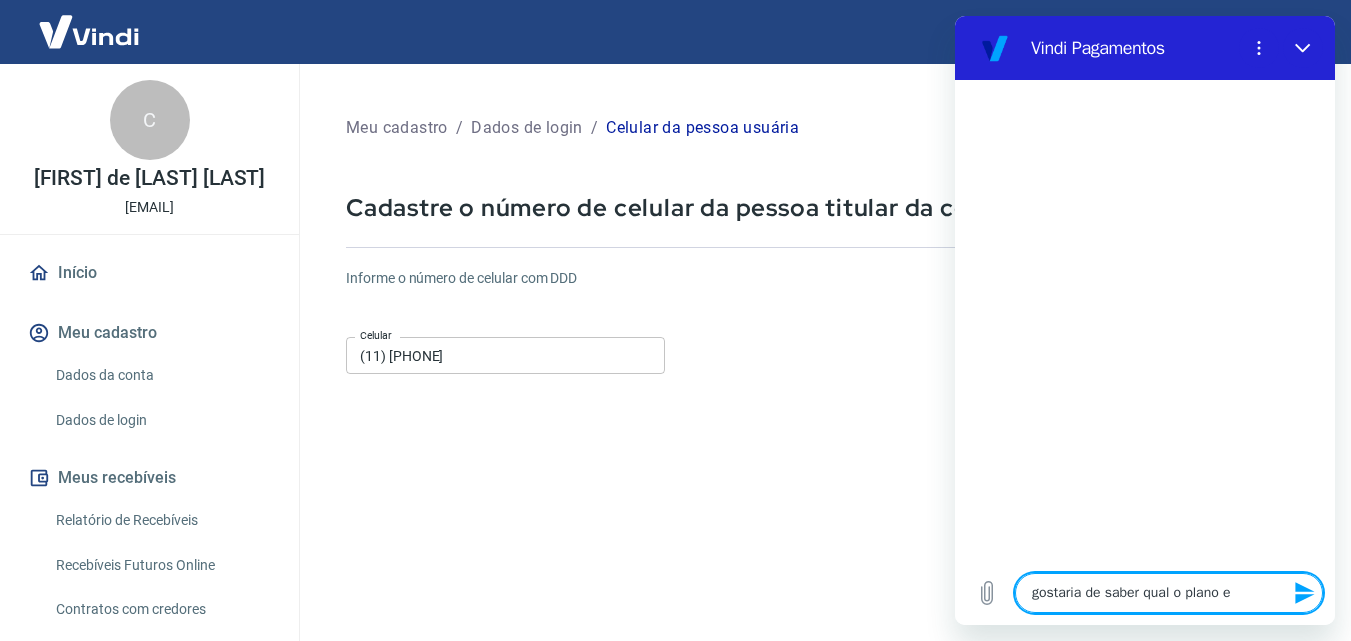 type on "gostaria de saber qual o plano e" 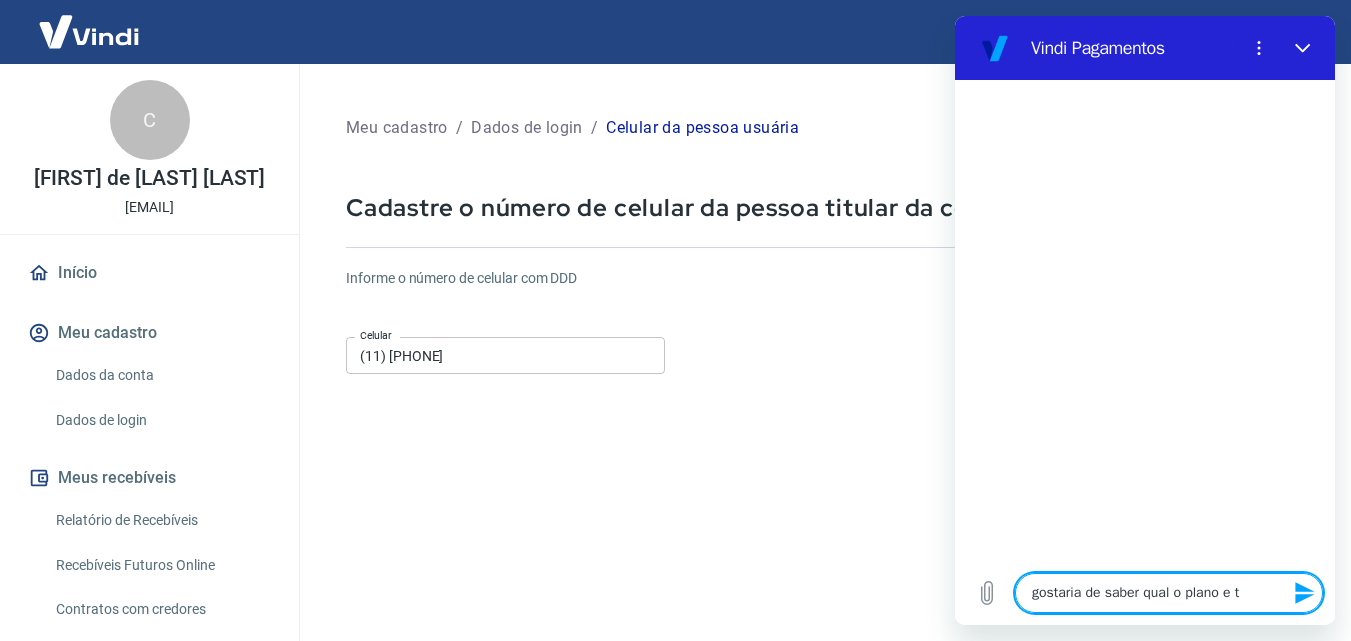 type on "x" 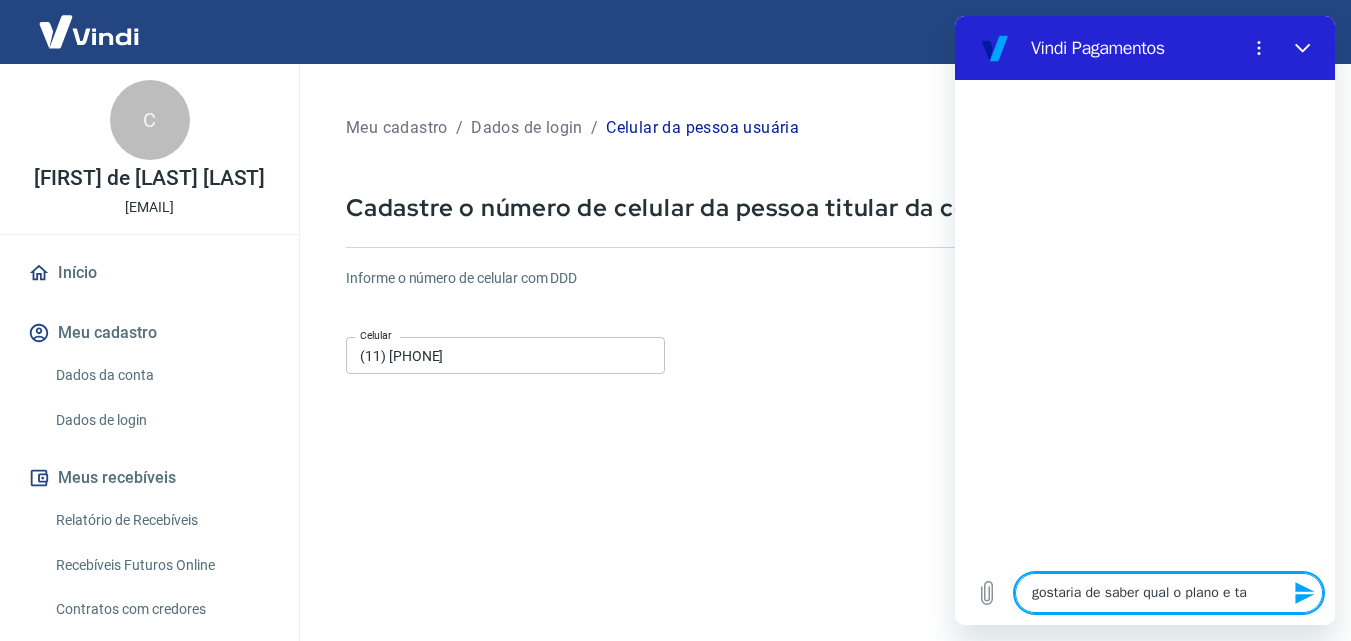 type on "gostaria de saber qual o plano e tax" 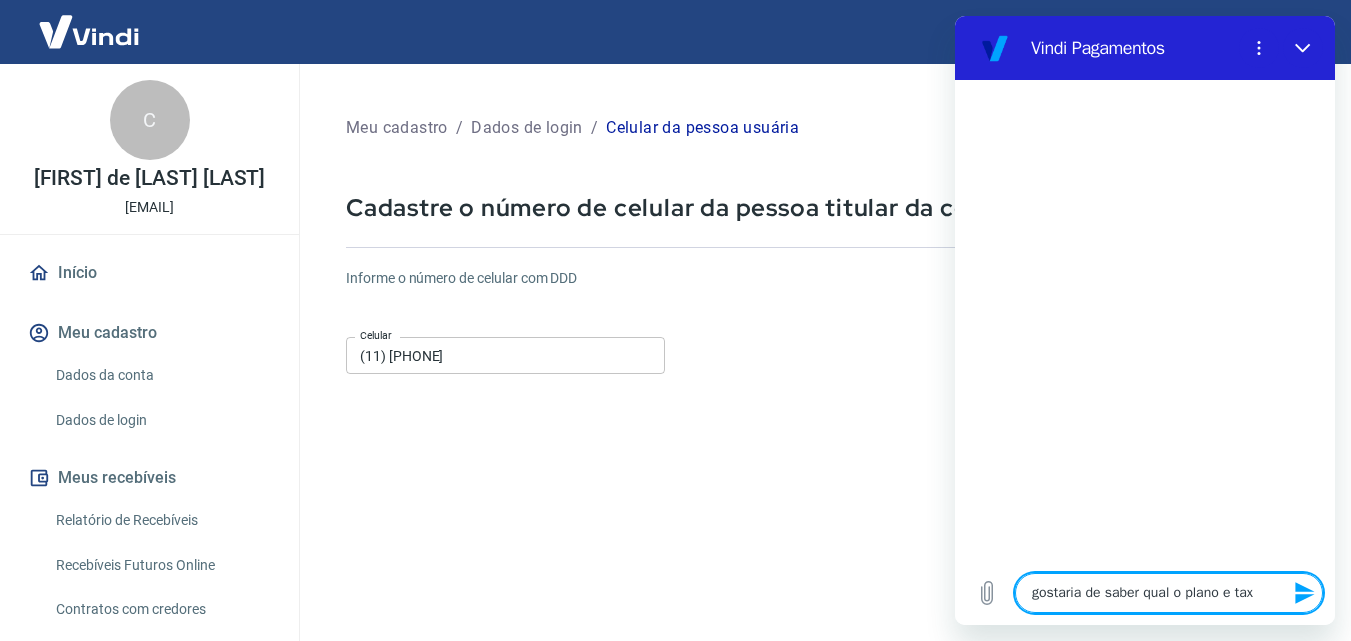 type on "gostaria de saber qual o plano e taxa" 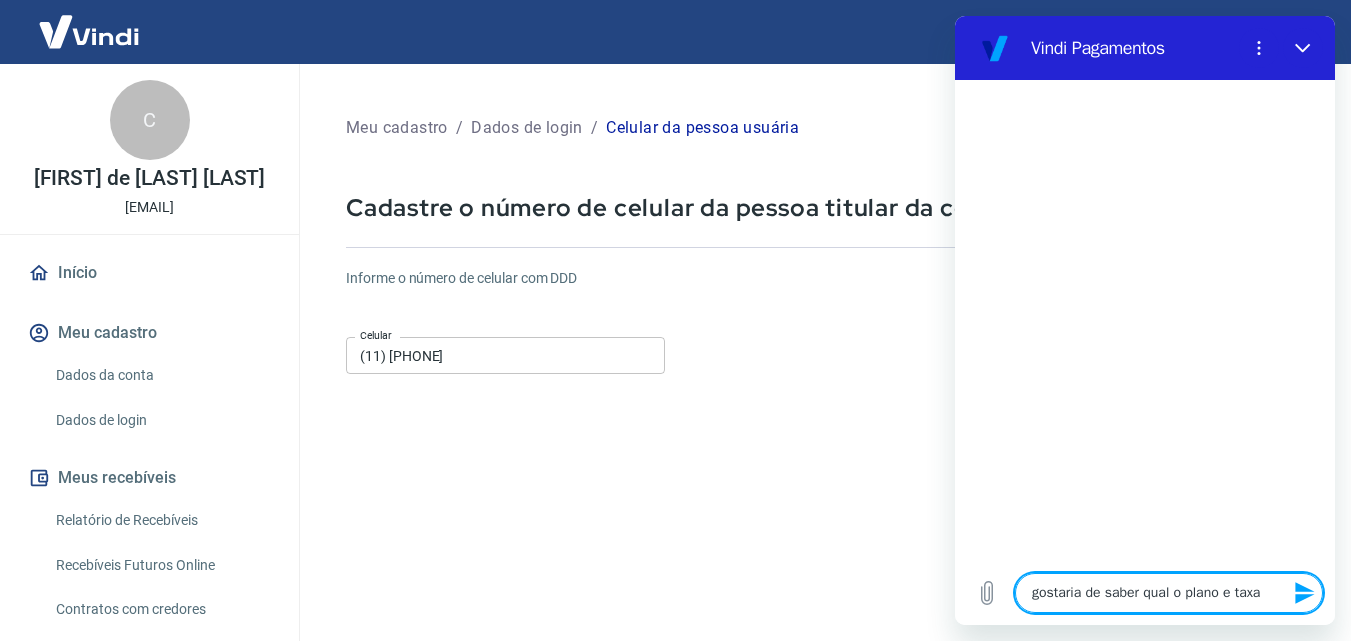 type on "x" 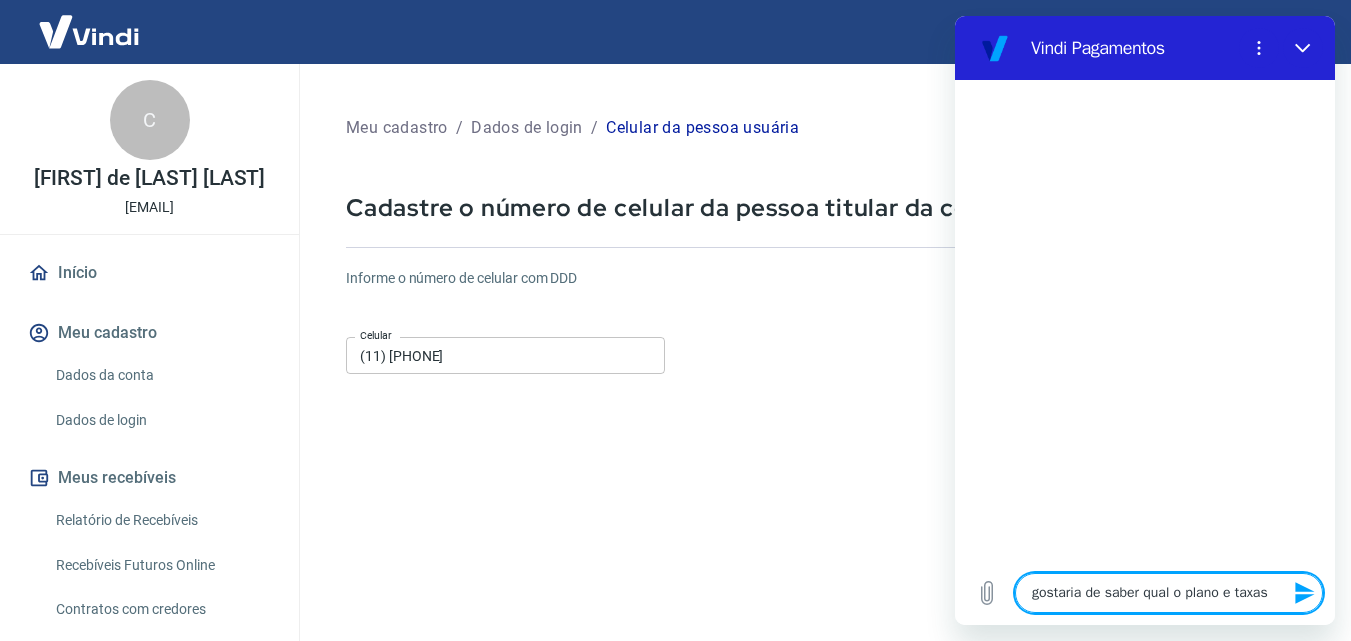 type on "gostaria de saber qual o plano e taxas" 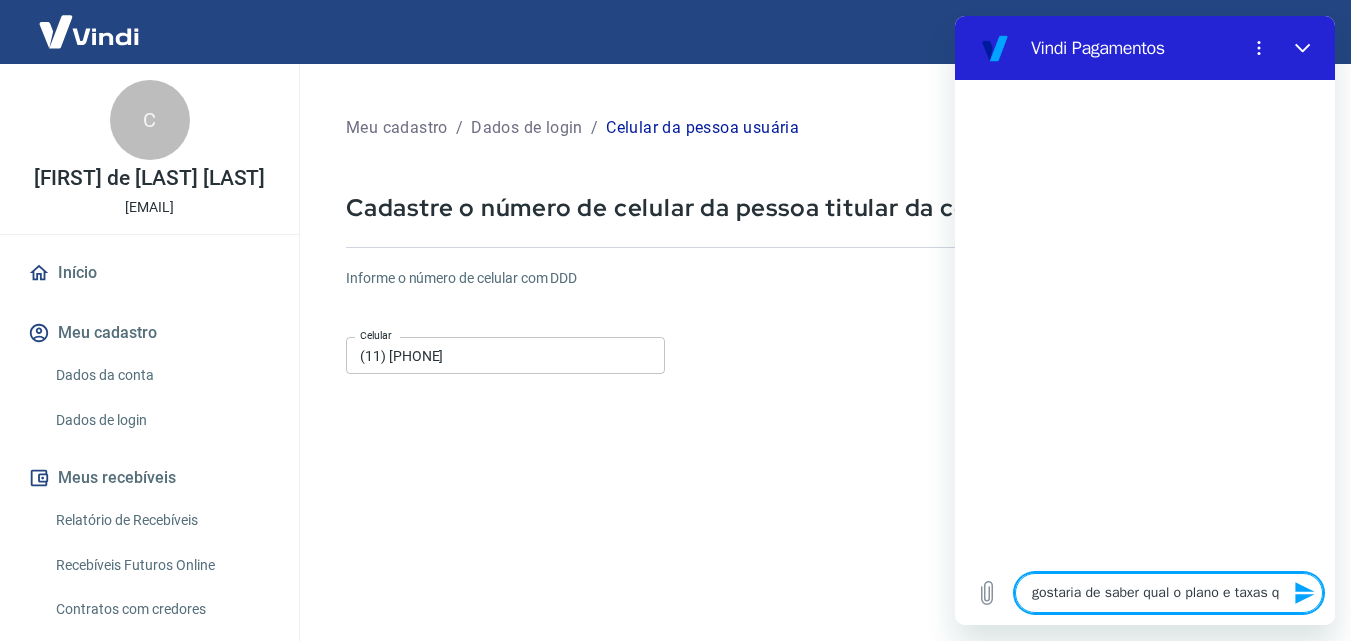 type on "gostaria de saber qual o plano e taxas qu" 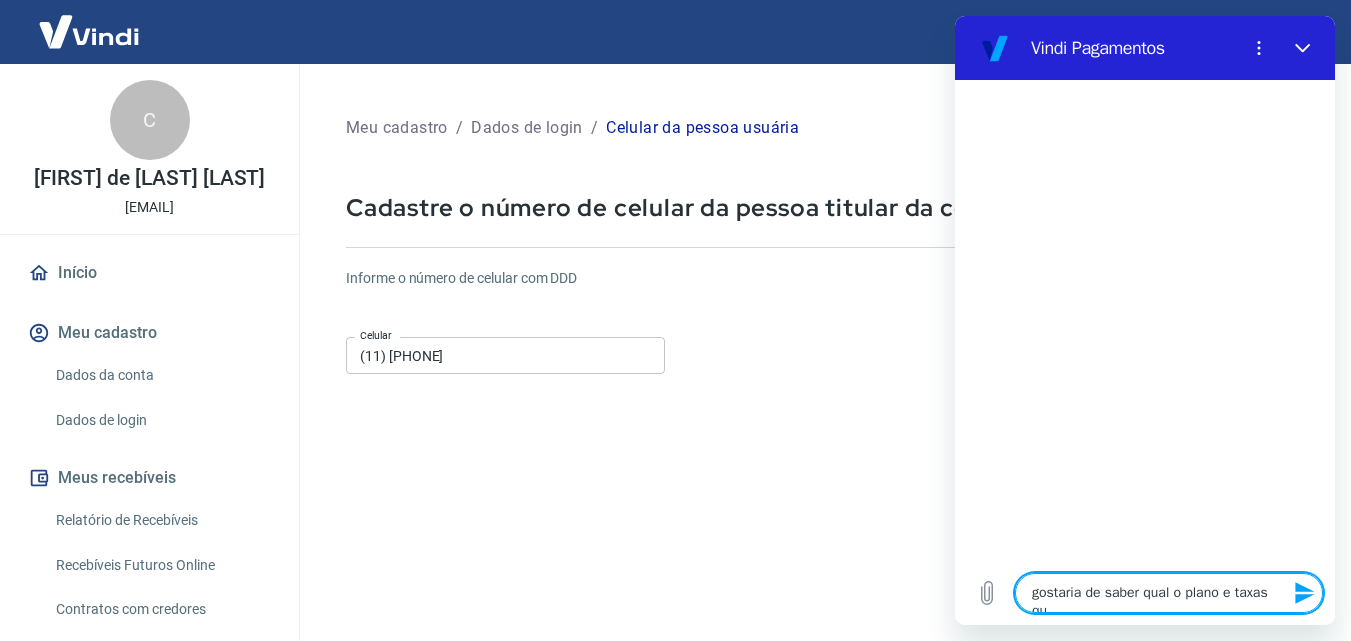 type on "x" 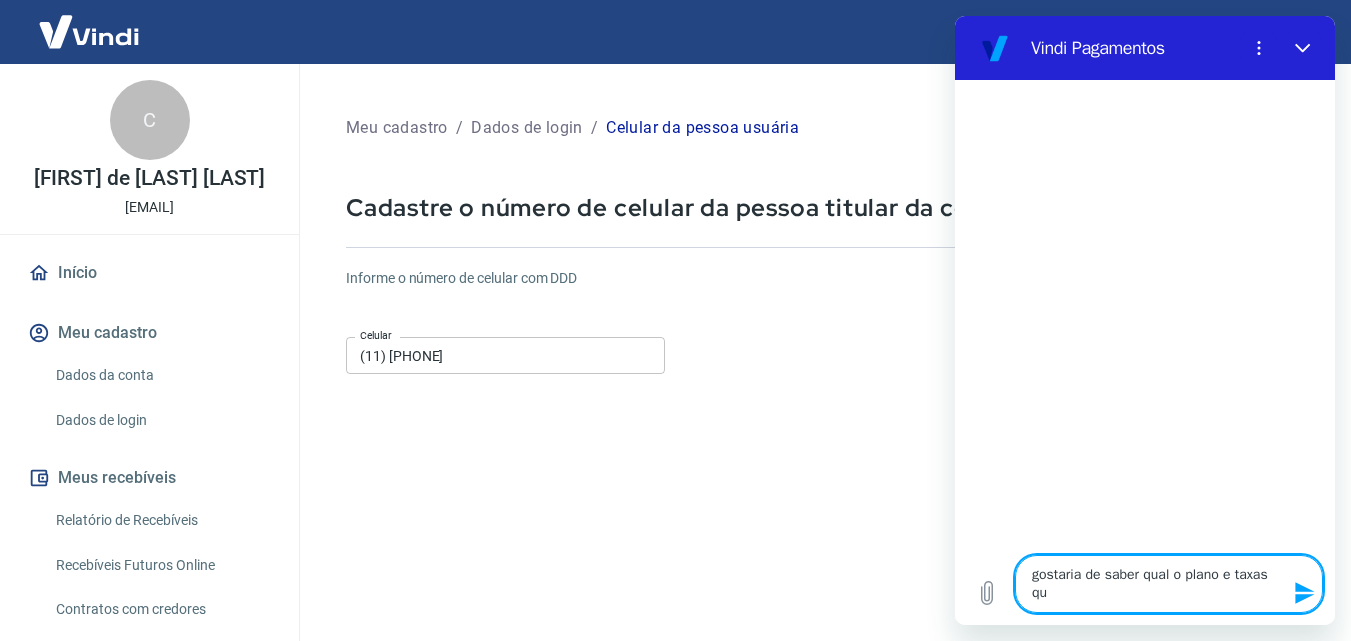 type on "gostaria de saber qual o plano e taxas que" 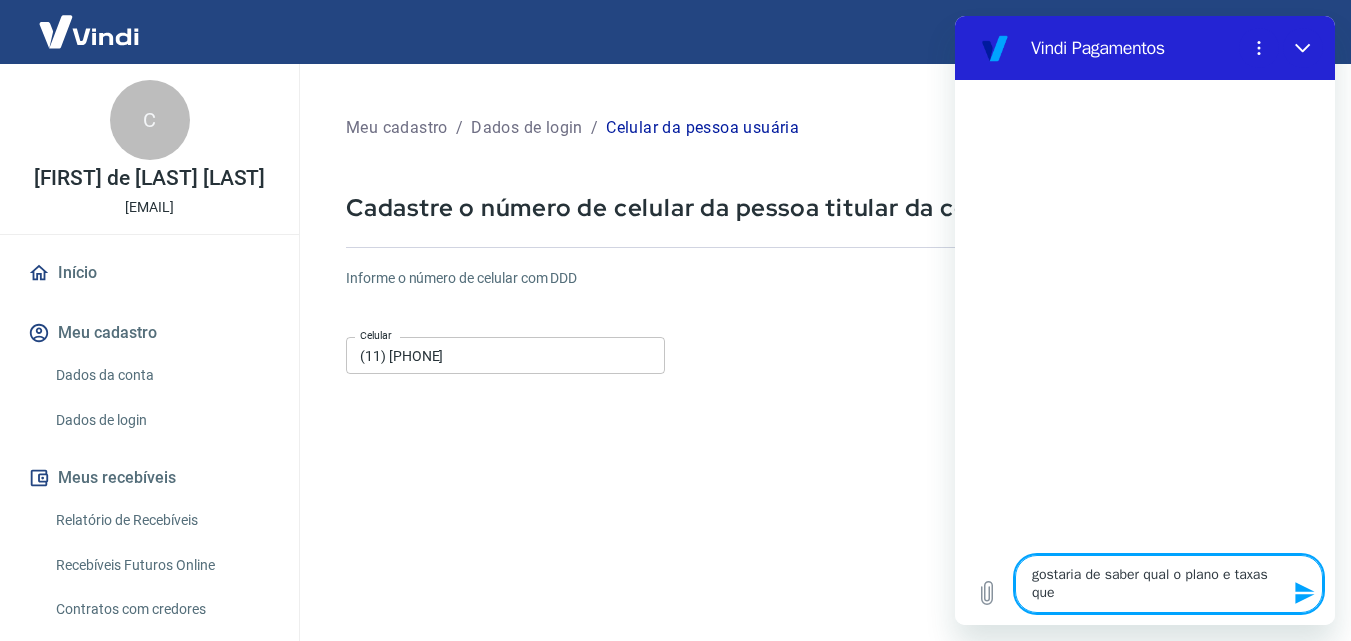 type on "gostaria de saber qual o plano e taxas que" 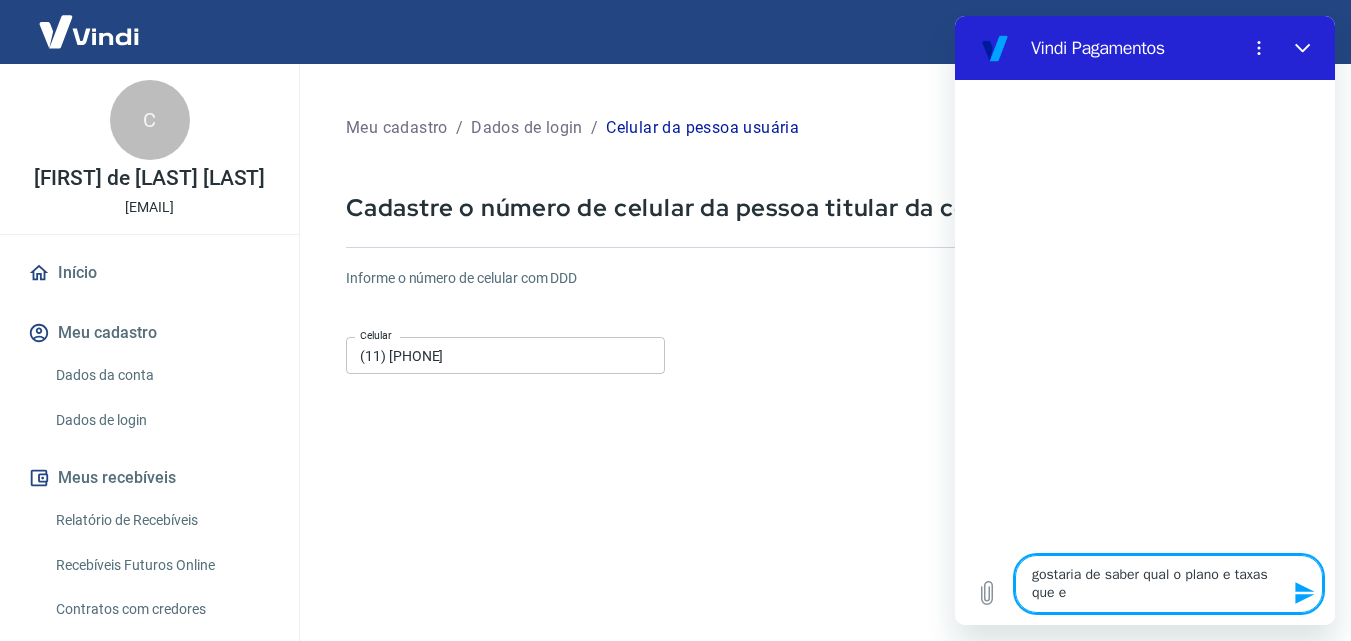 type on "gostaria de saber qual o plano e taxas que eu" 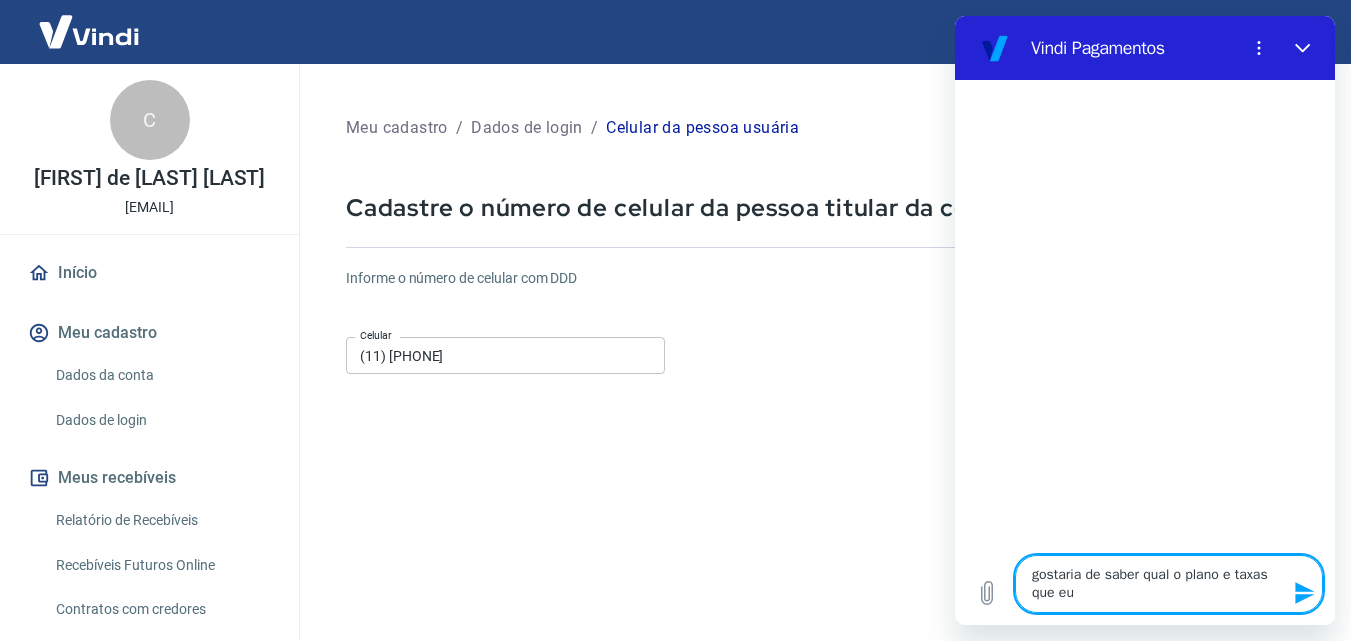 type on "x" 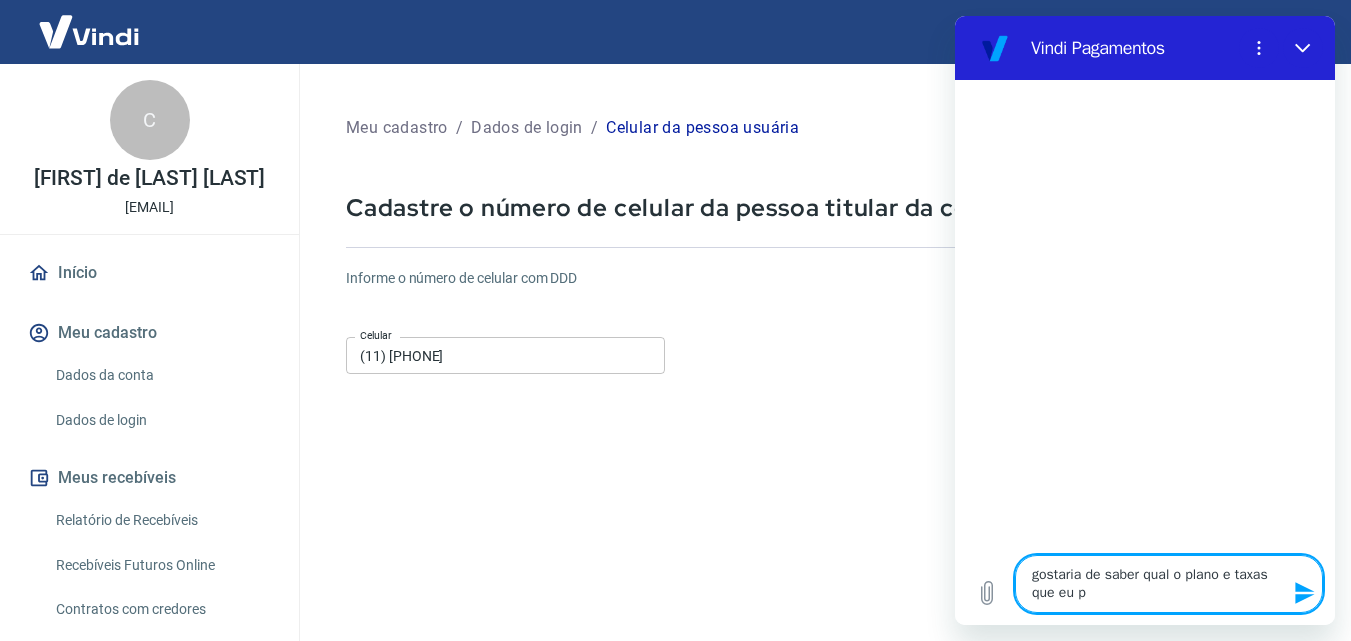 type on "gostaria de saber qual o plano e taxas que eu pa" 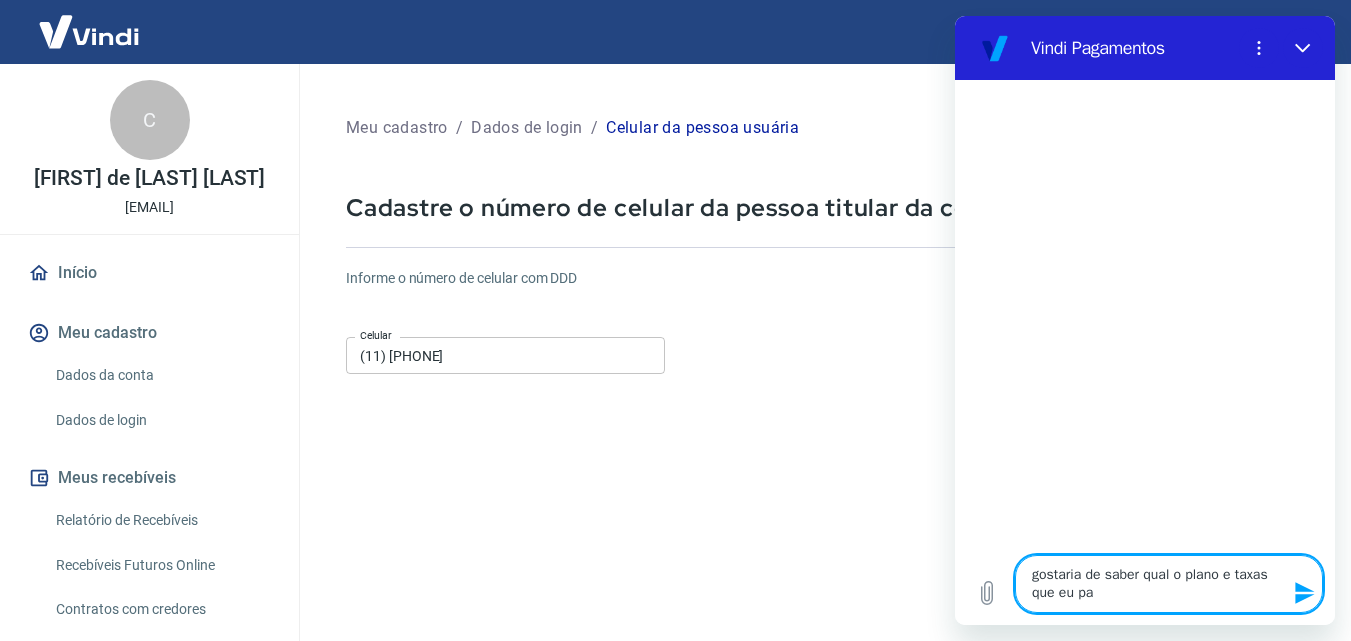 type on "gostaria de saber qual o plano e taxas que eu pag" 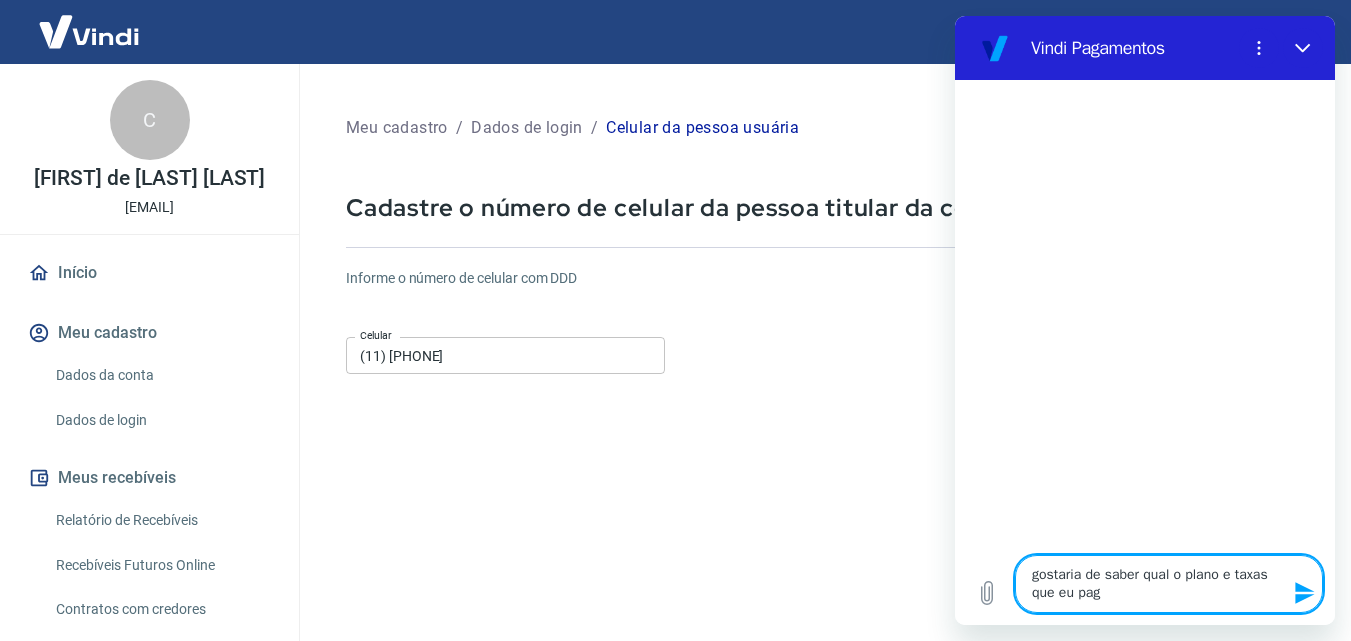 type on "gostaria de saber qual o plano e taxas que eu pago" 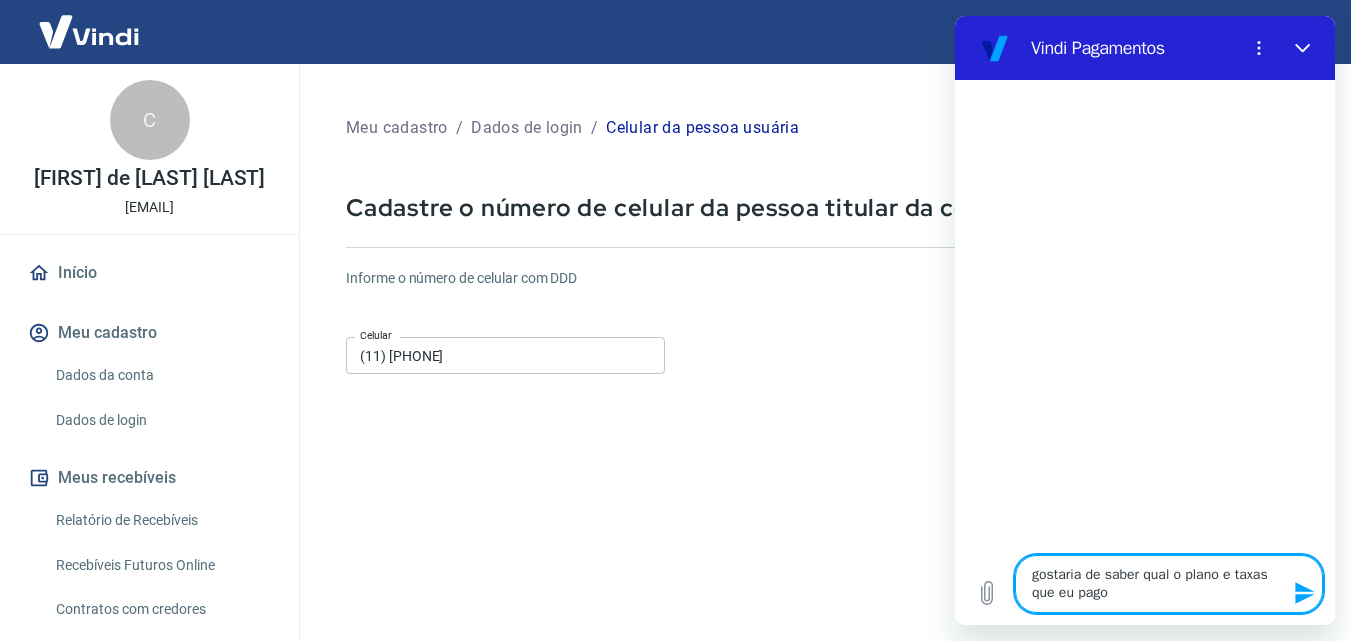 type on "gostaria de saber qual o plano e taxas que eu pago" 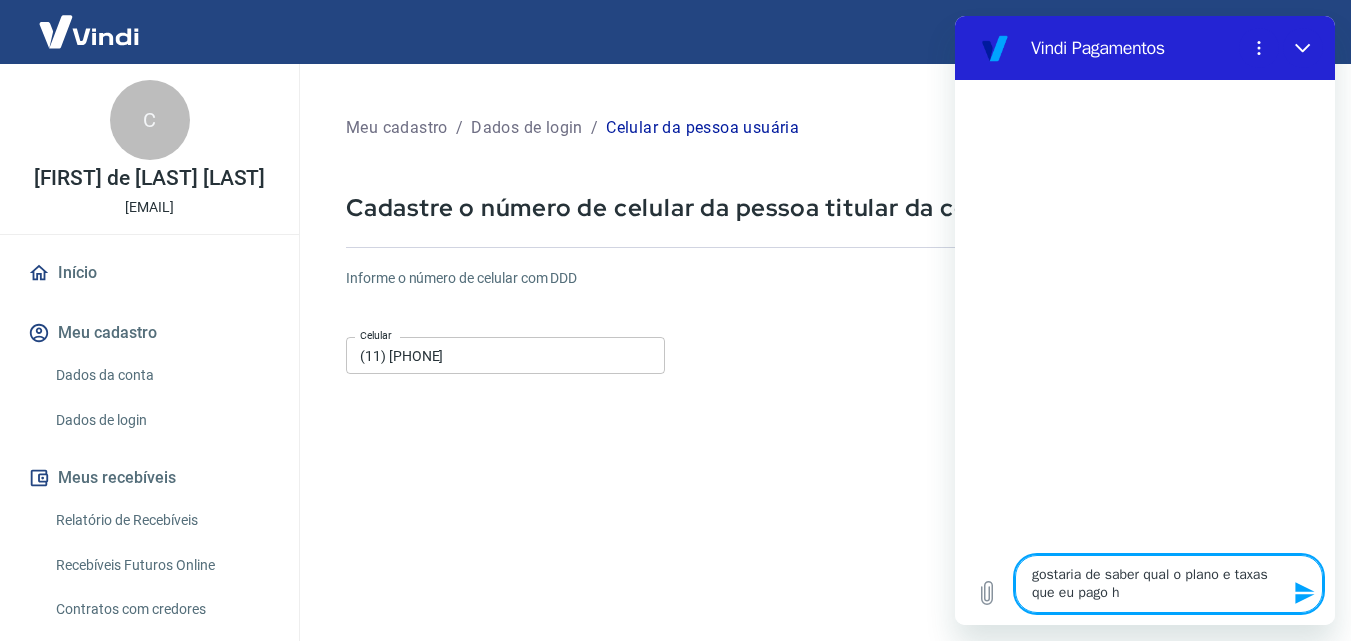 type on "gostaria de saber qual o plano e taxas que eu pago hj" 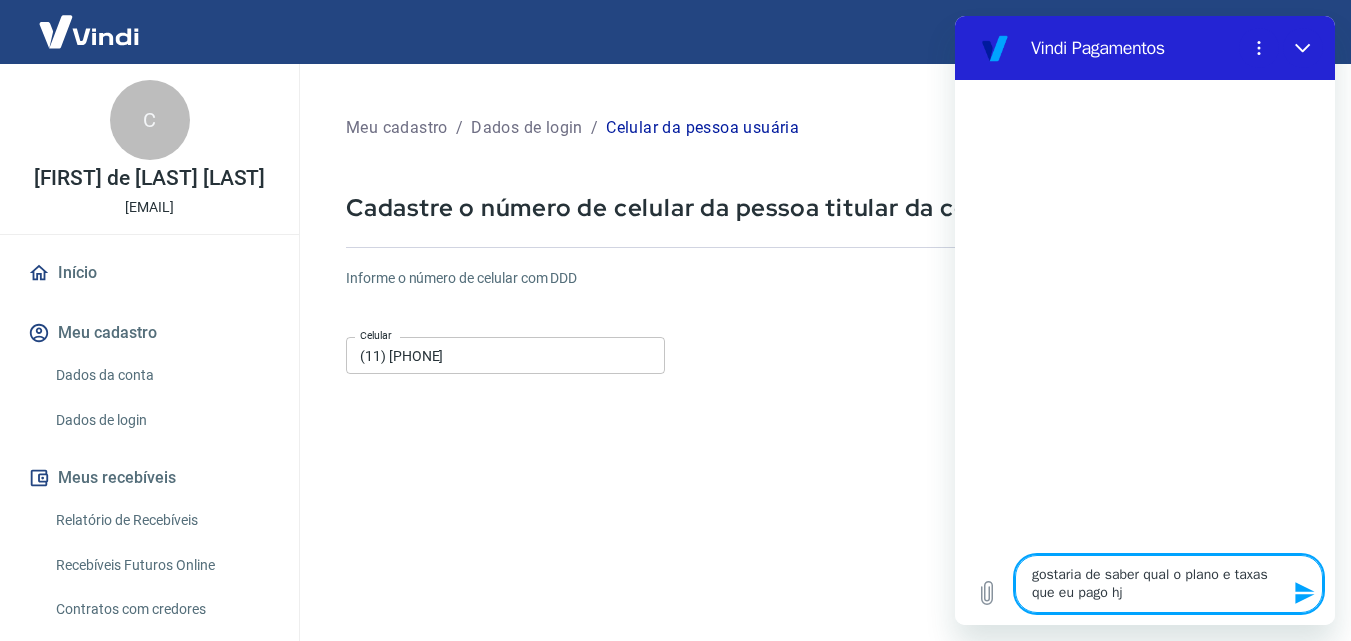 type on "gostaria de saber qual o plano e taxas que eu pago hj" 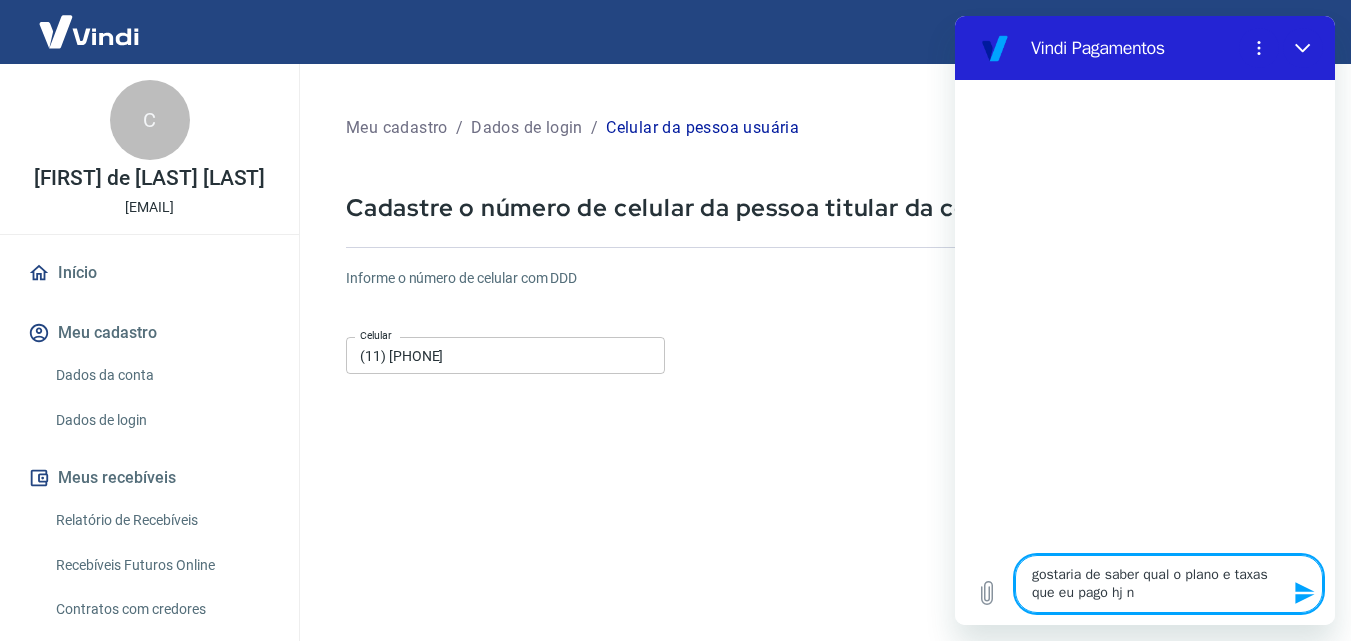 type on "gostaria de saber qual o plano e taxas que eu pago hj na" 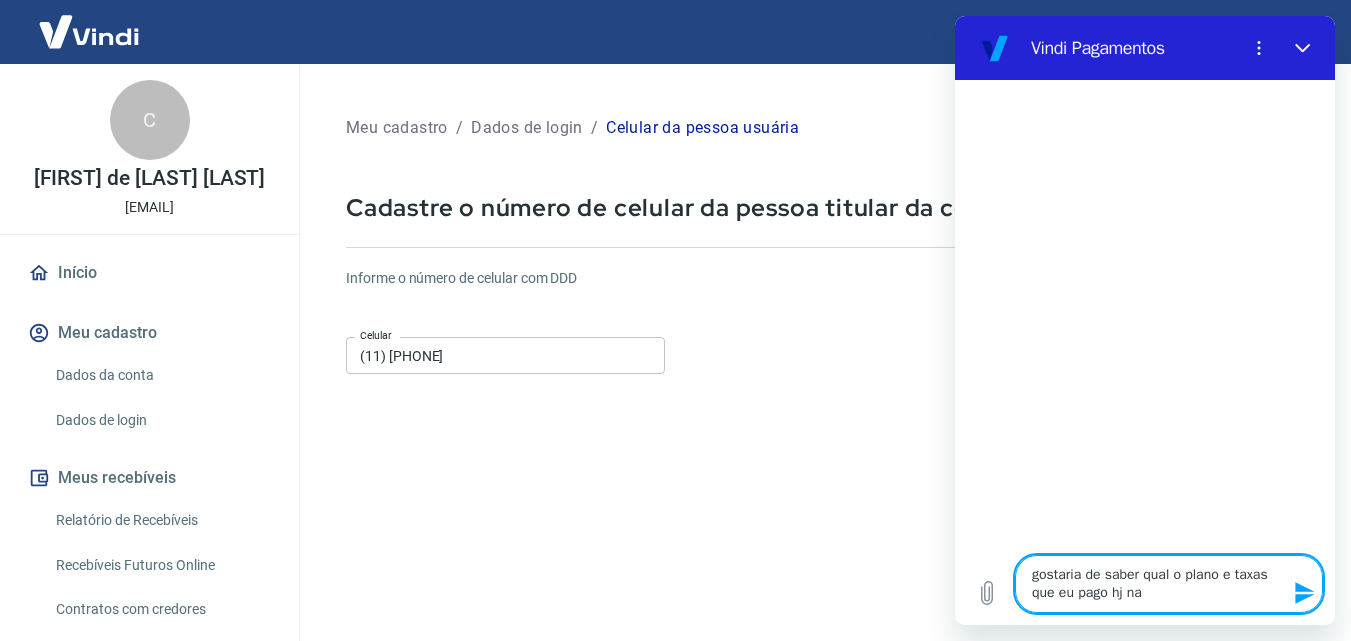 type on "gostaria de saber qual o plano e taxas que eu pago hj nas" 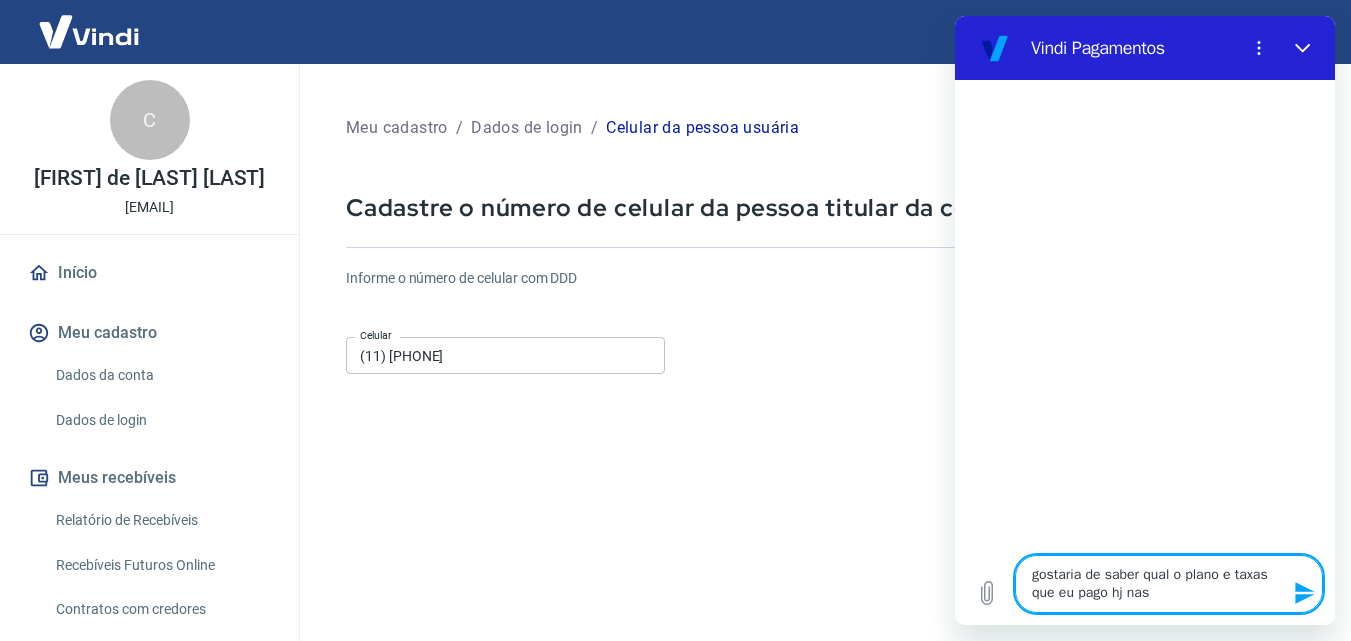type on "gostaria de saber qual o plano e taxas que eu pago hj nas" 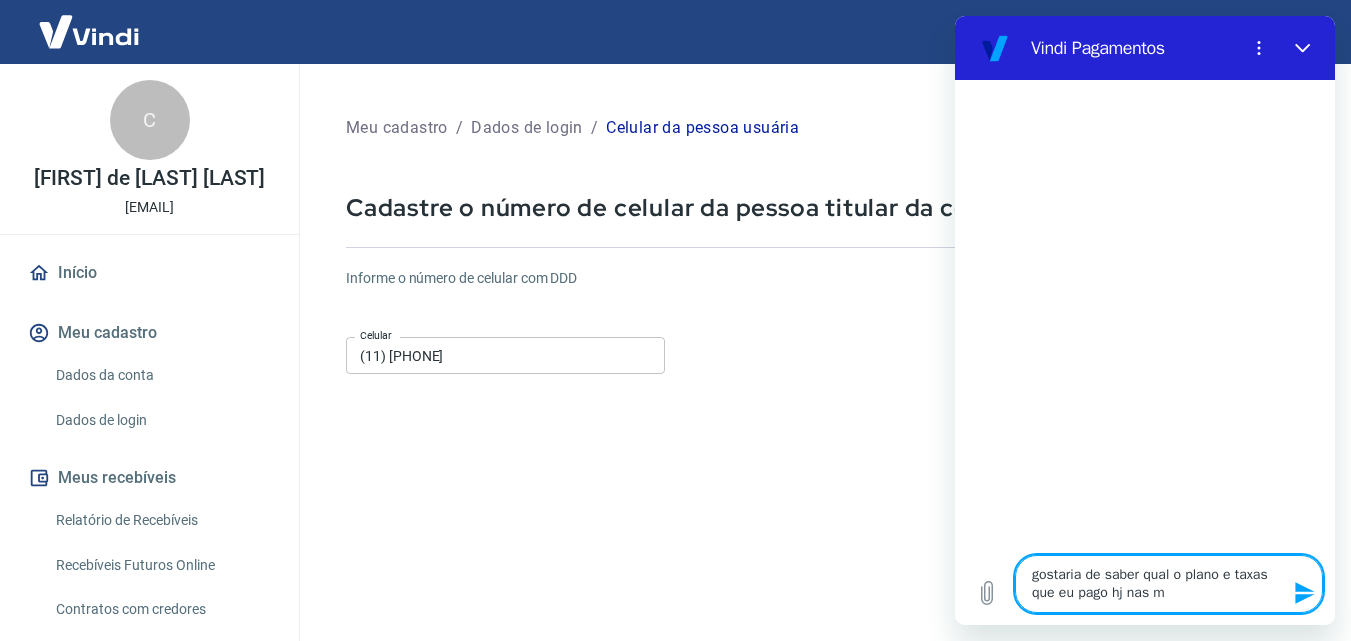 type on "gostaria de saber qual o plano e taxas que eu pago hj nas mi" 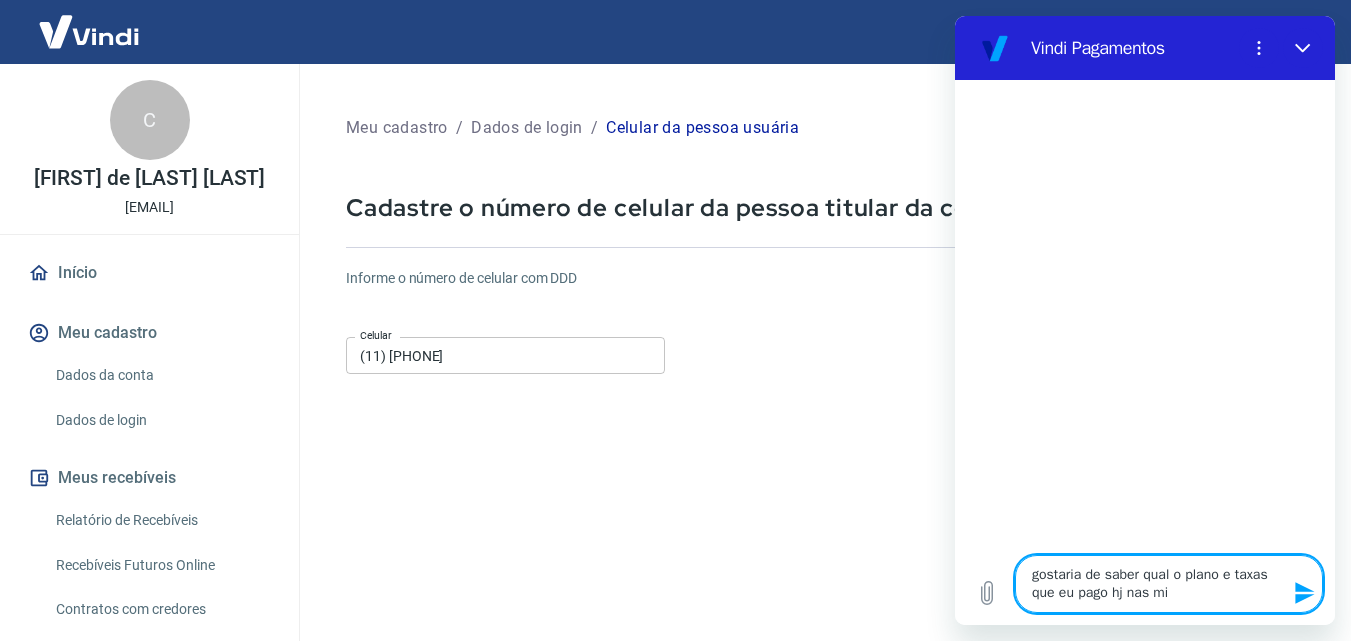 type on "gostaria de saber qual o plano e taxas que eu pago hj nas min" 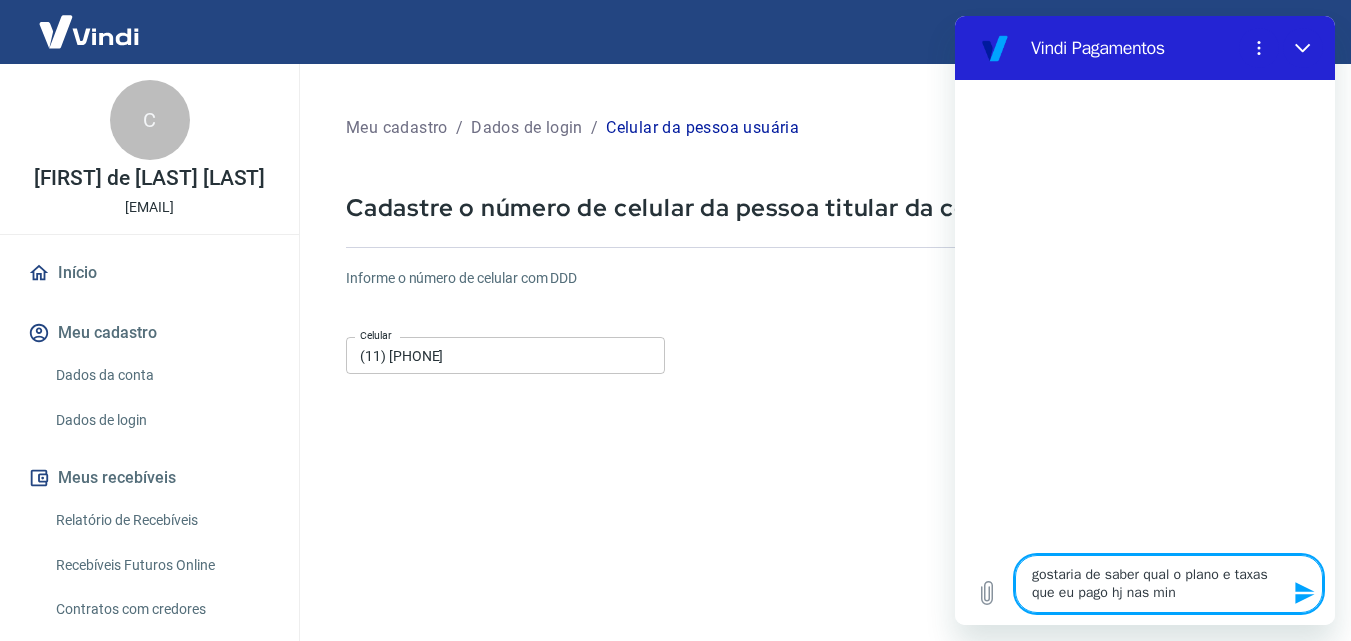 type on "gostaria de saber qual o plano e taxas que eu pago hj nas minh" 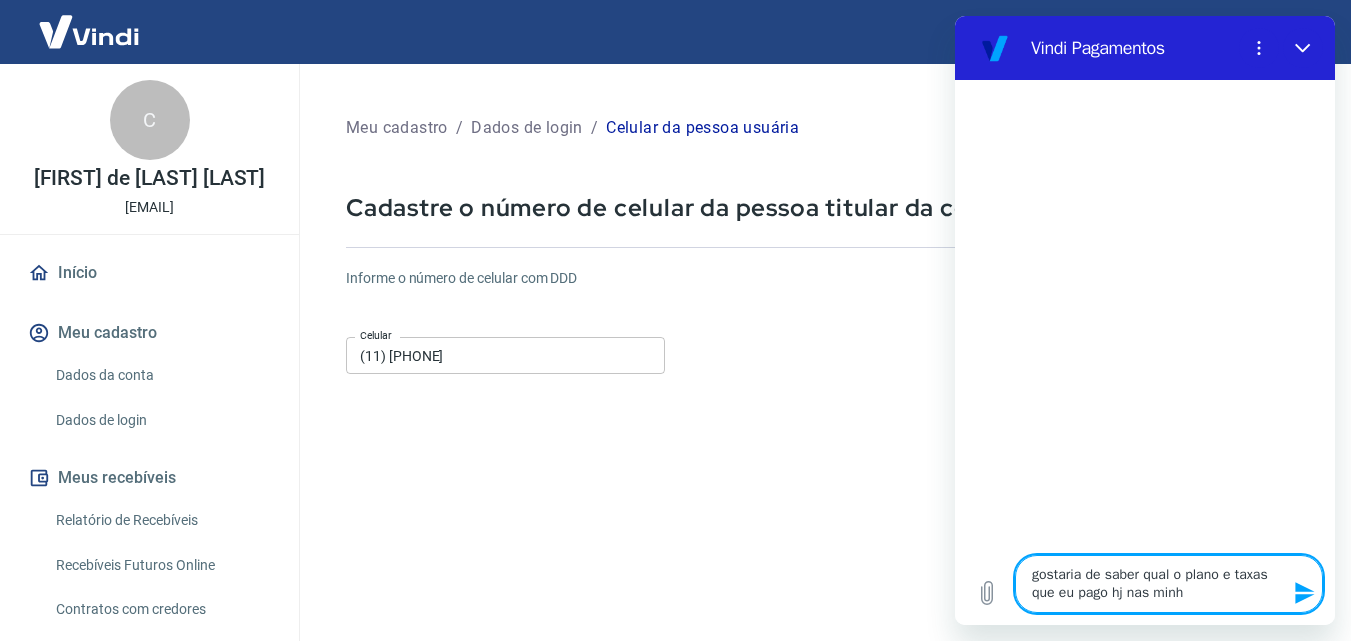 type on "gostaria de saber qual o plano e taxas que eu pago hj nas minha" 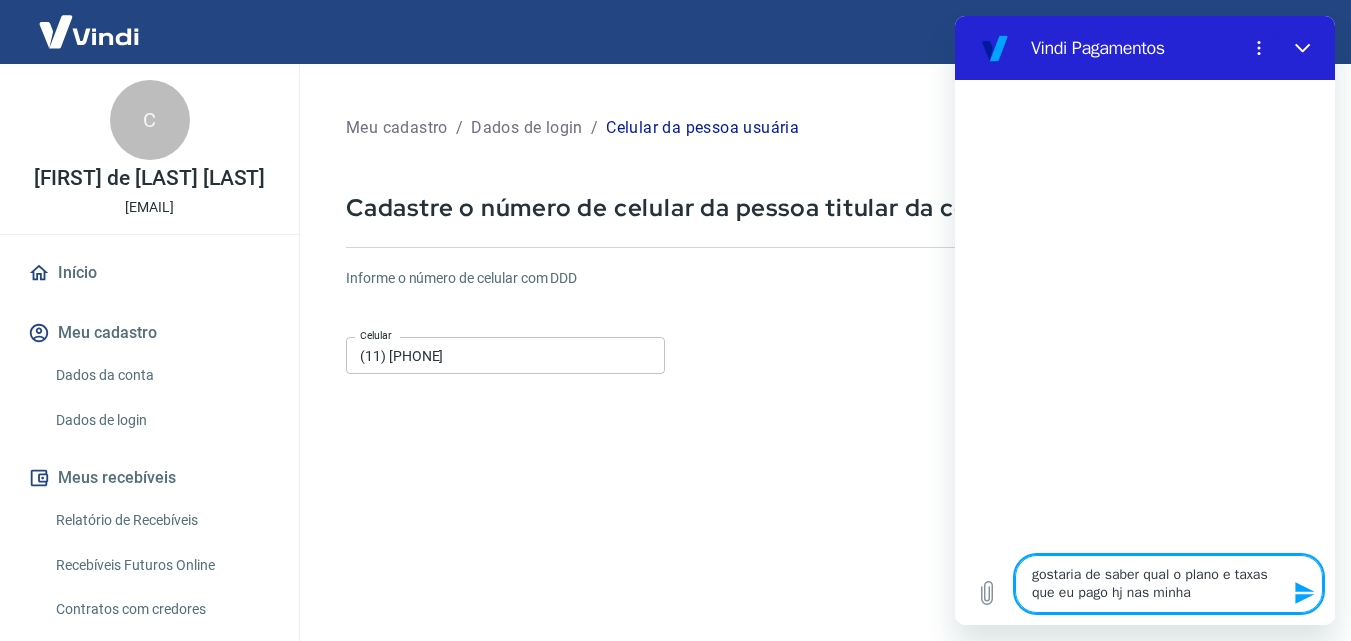 type on "gostaria de saber qual o plano e taxas que eu pago hj nas minhas" 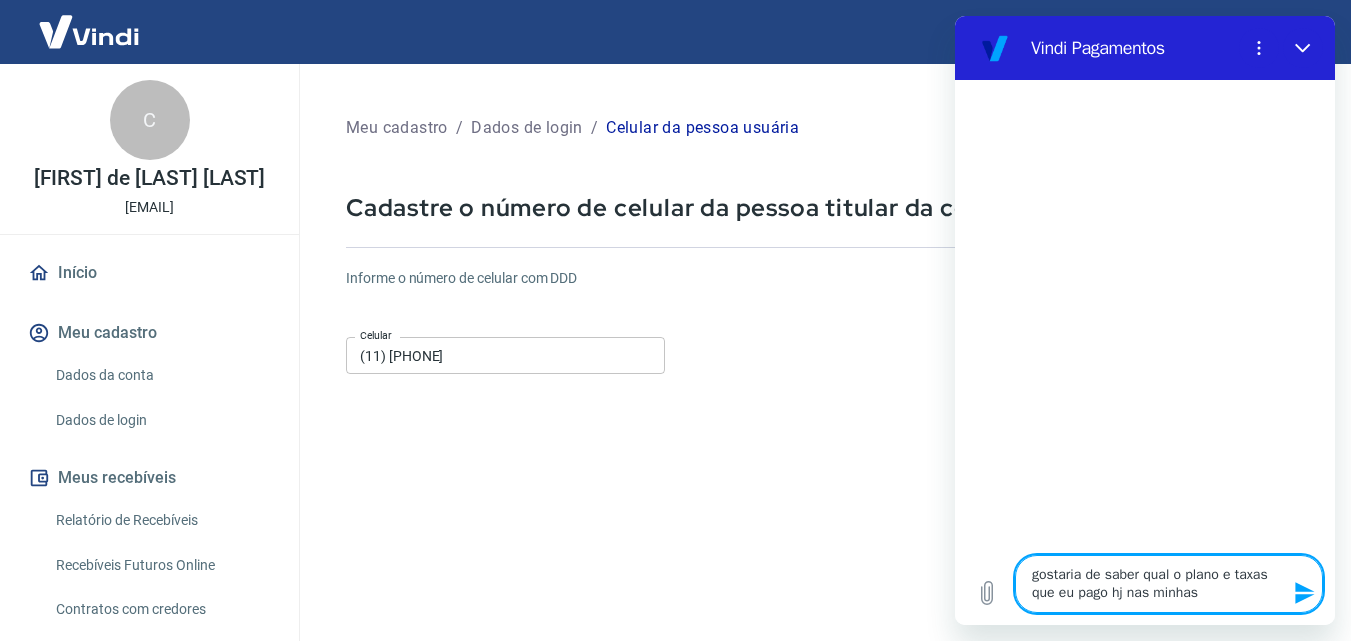 type on "gostaria de saber qual o plano e taxas que eu pago hj nas minhas" 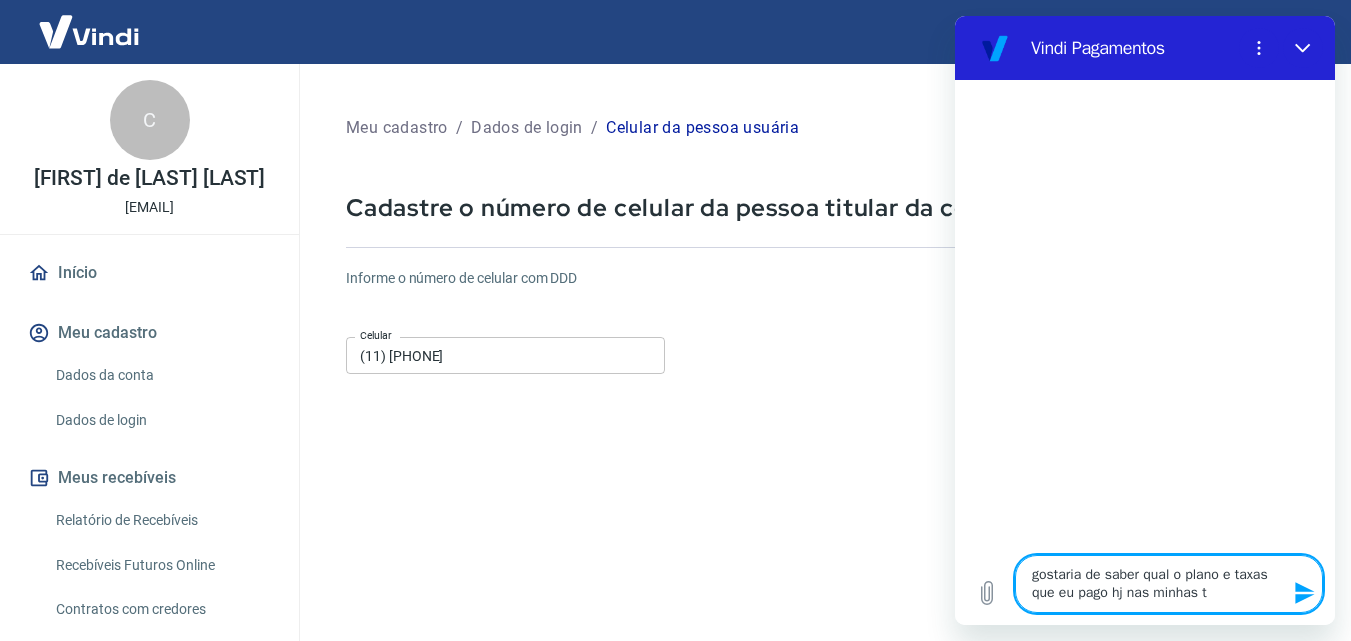 type on "gostaria de saber qual o plano e taxas que eu pago hj nas minhas tr" 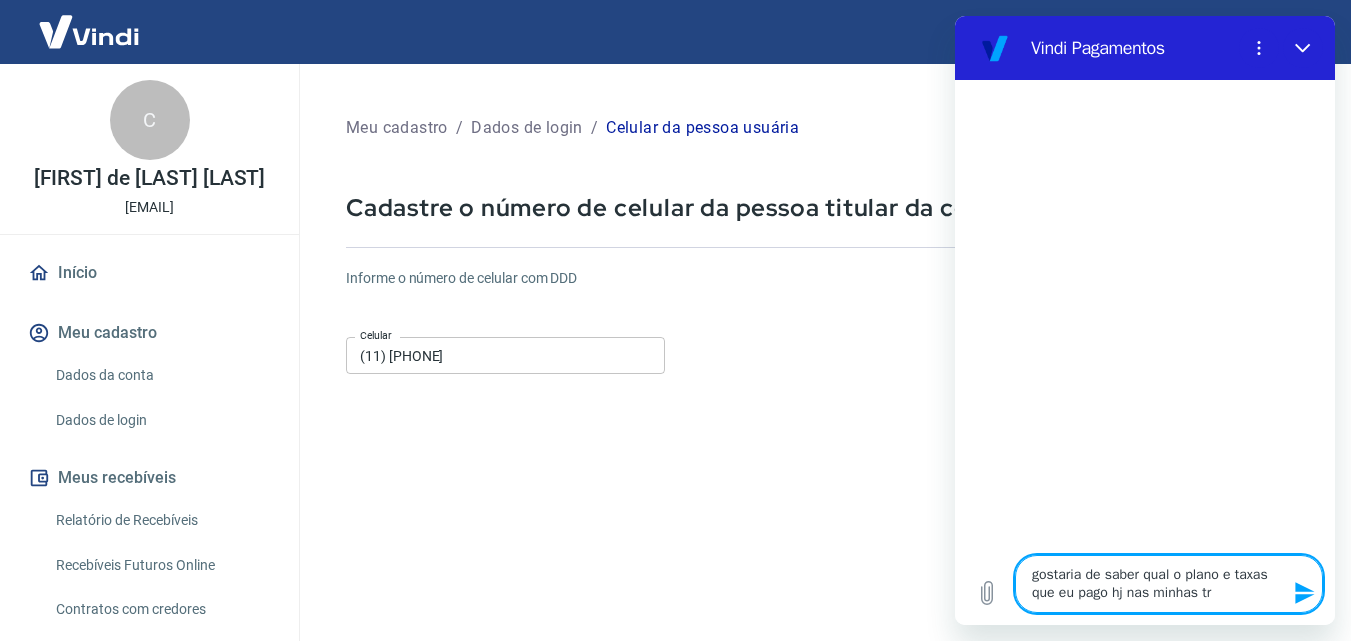 type on "gostaria de saber qual o plano e taxas que eu pago hj nas minhas tra" 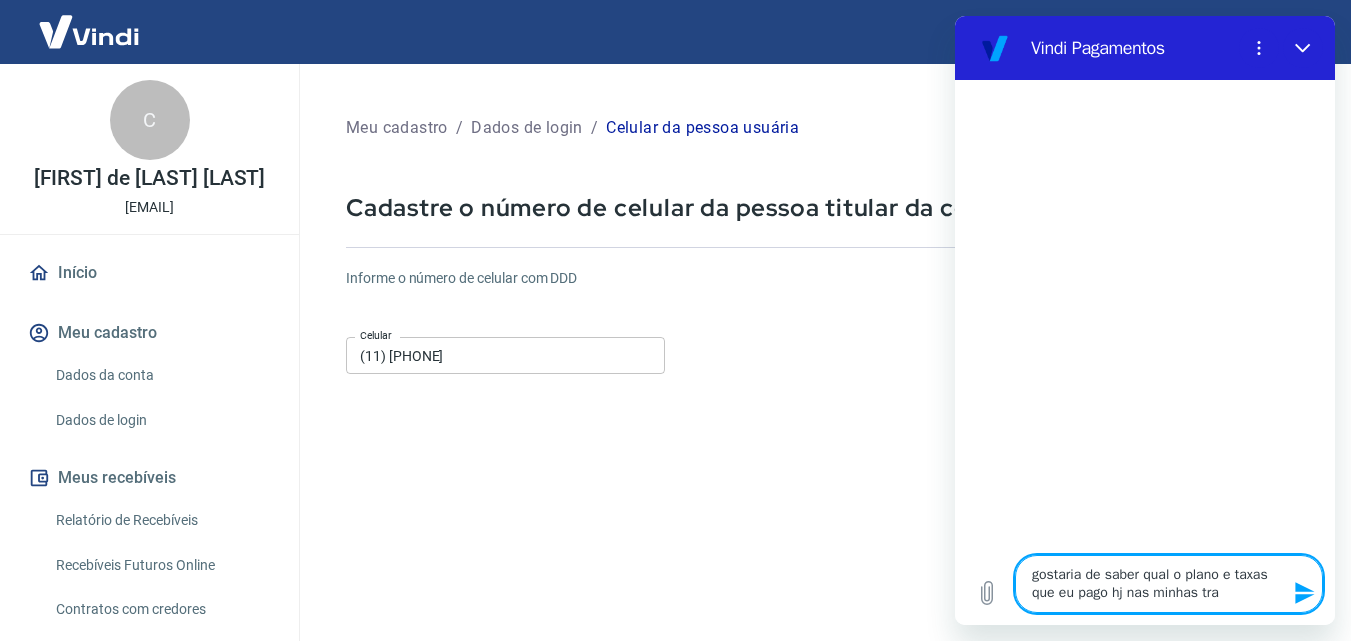 type on "gostaria de saber qual o plano e taxas que eu pago hj nas minhas tran" 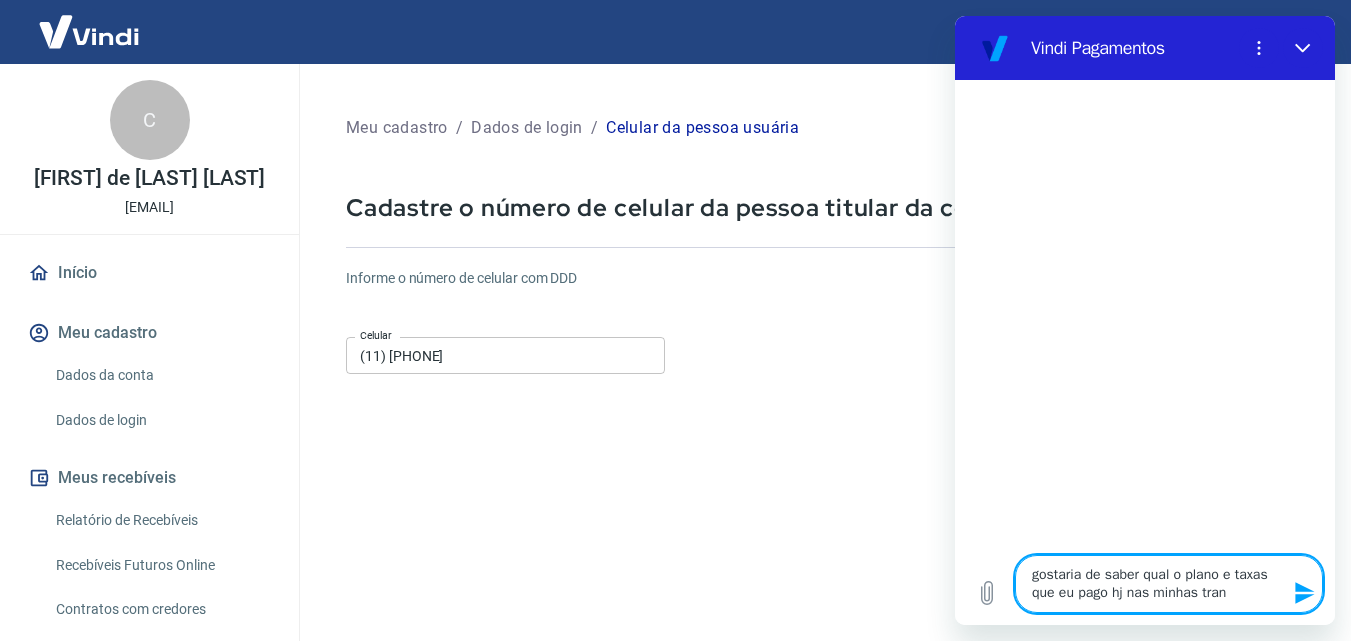 type on "x" 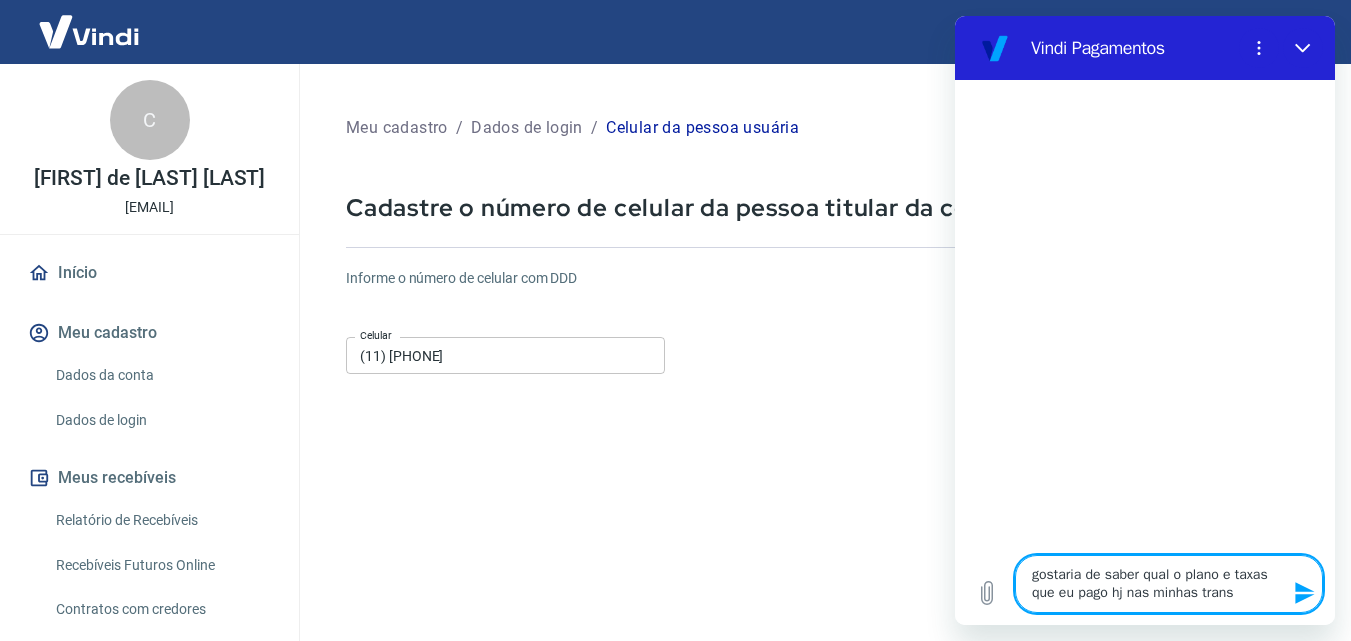 type on "gostaria de saber qual o plano e taxas que eu pago hj nas minhas transa" 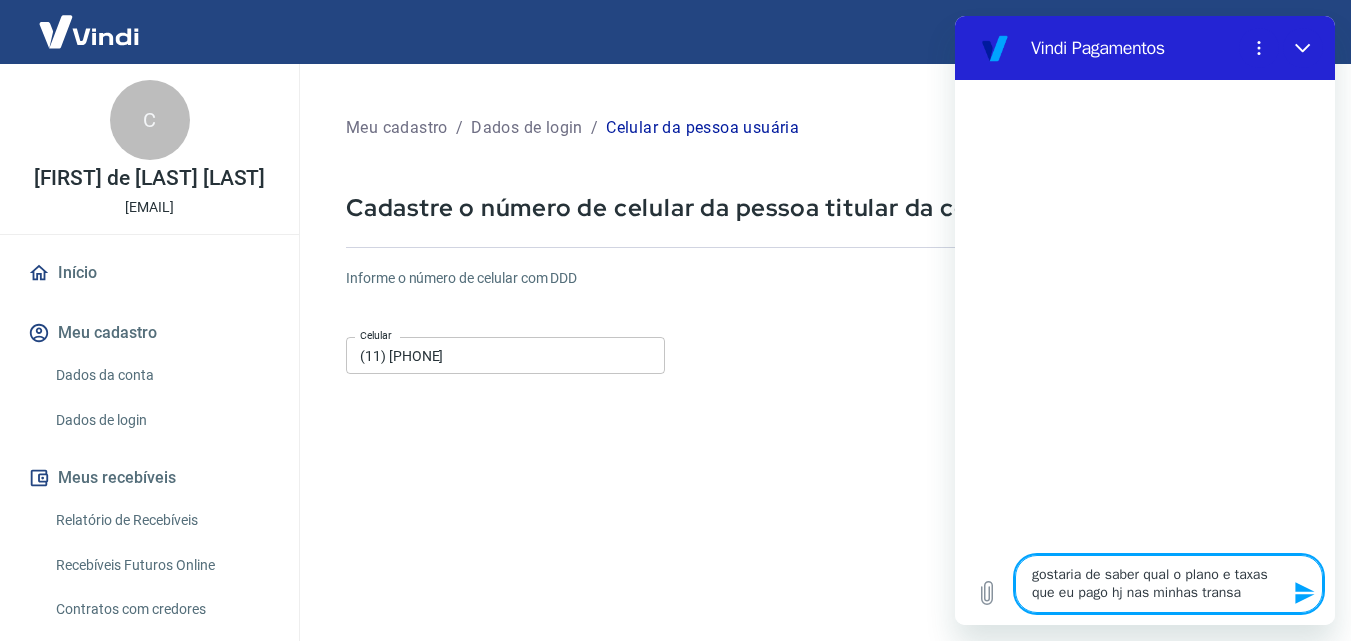 type on "gostaria de saber qual o plano e taxas que eu pago hj nas minhas transaç" 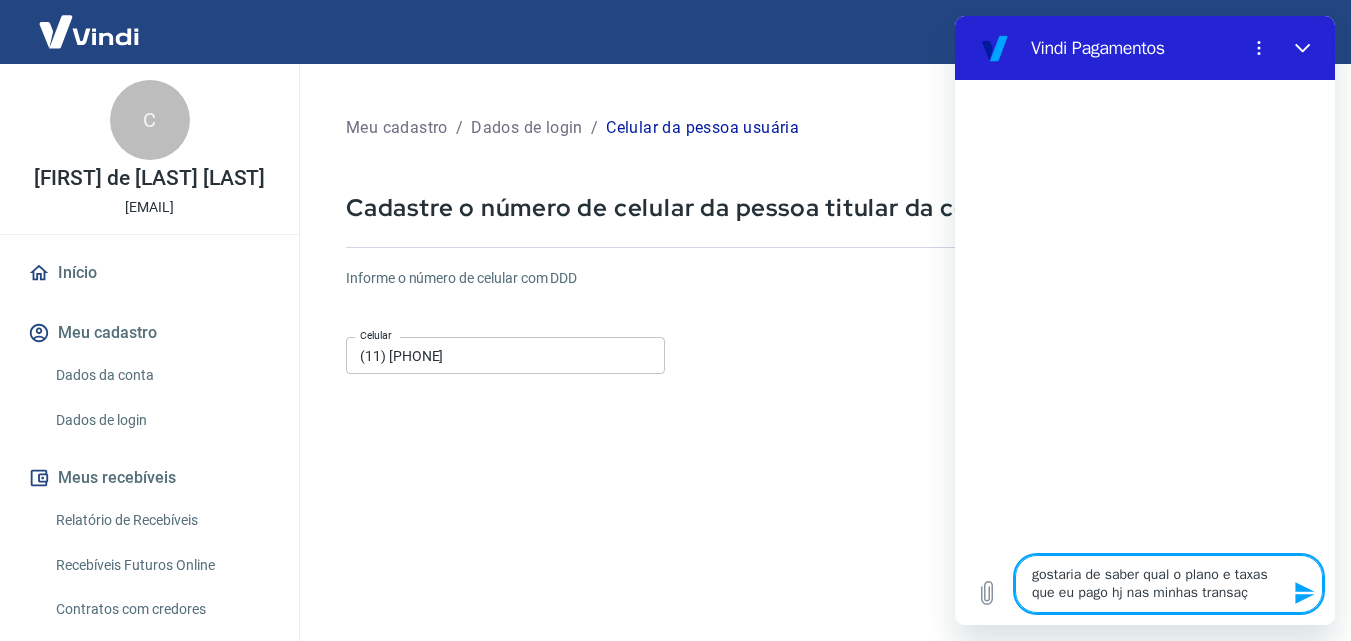 type on "gostaria de saber qual o plano e taxas que eu pago hj nas minhas transaçõ" 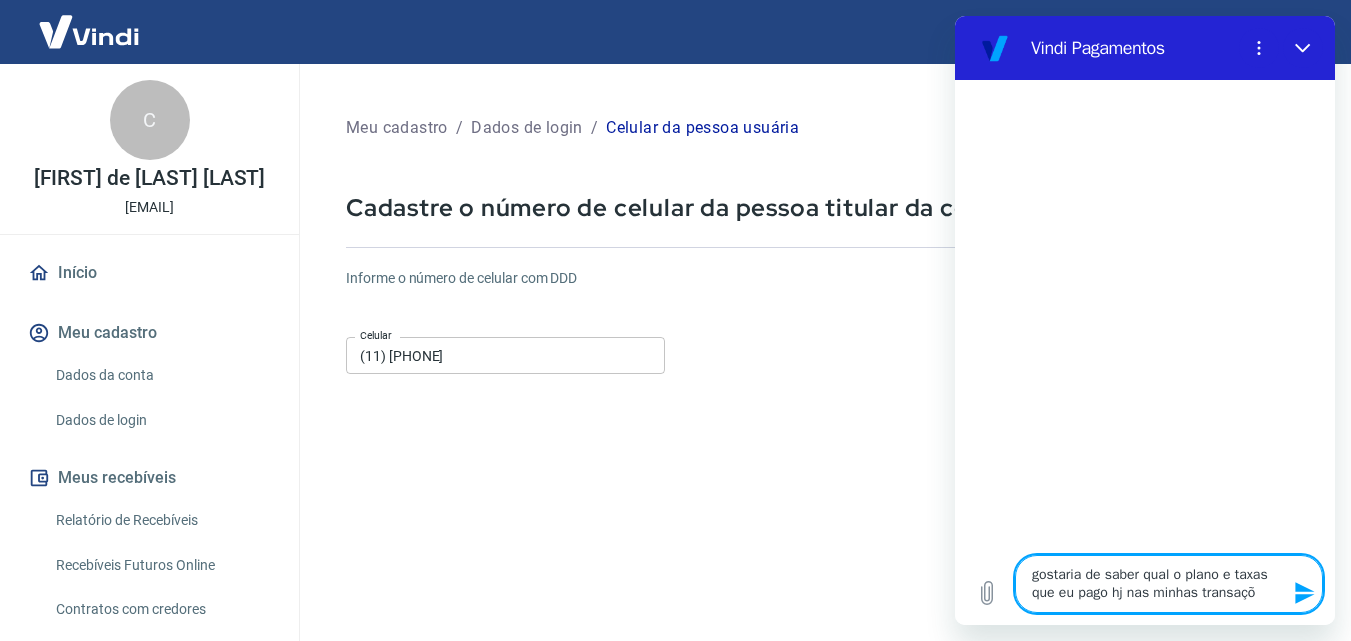 type on "gostaria de saber qual o plano e taxas que eu pago hj nas minhas transaçõe" 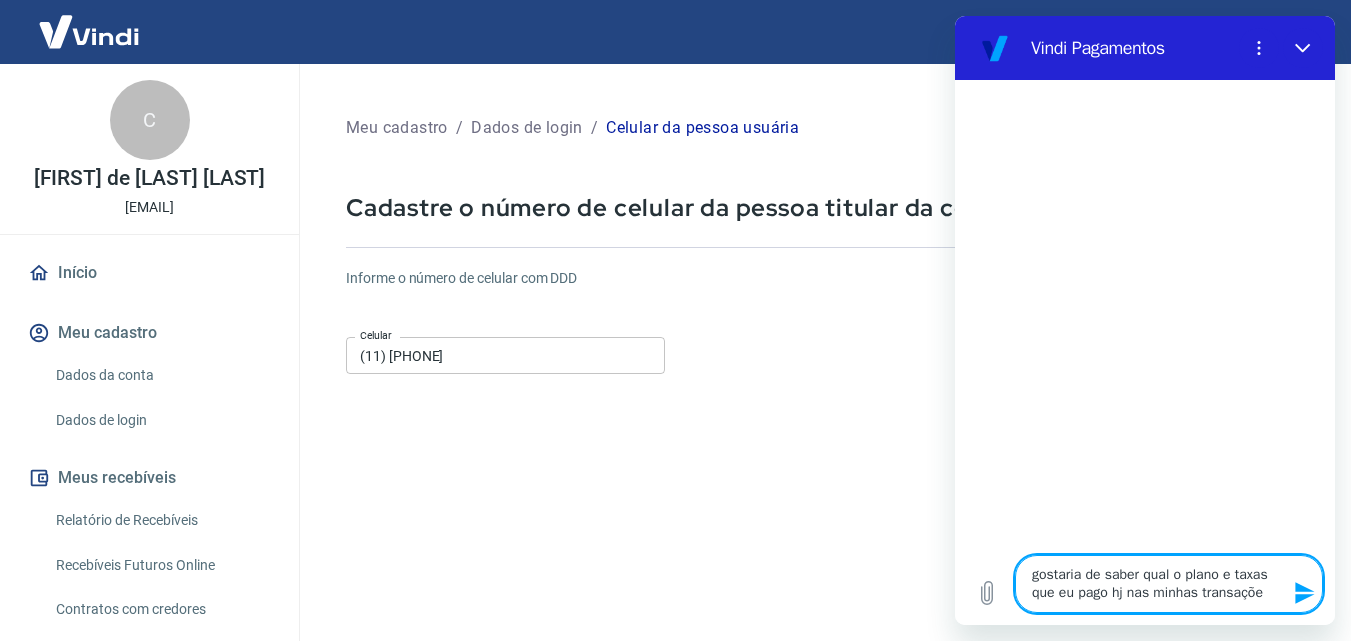 type on "gostaria de saber qual o plano e taxas que eu pago hj nas minhas transações" 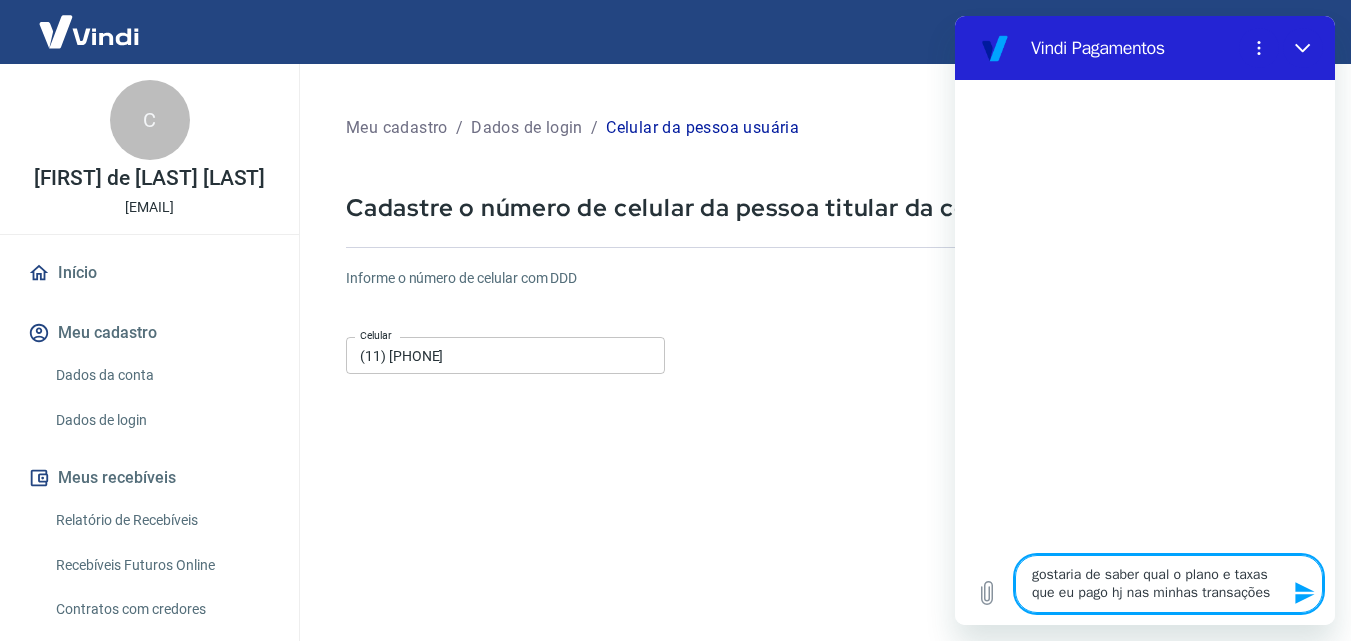 type 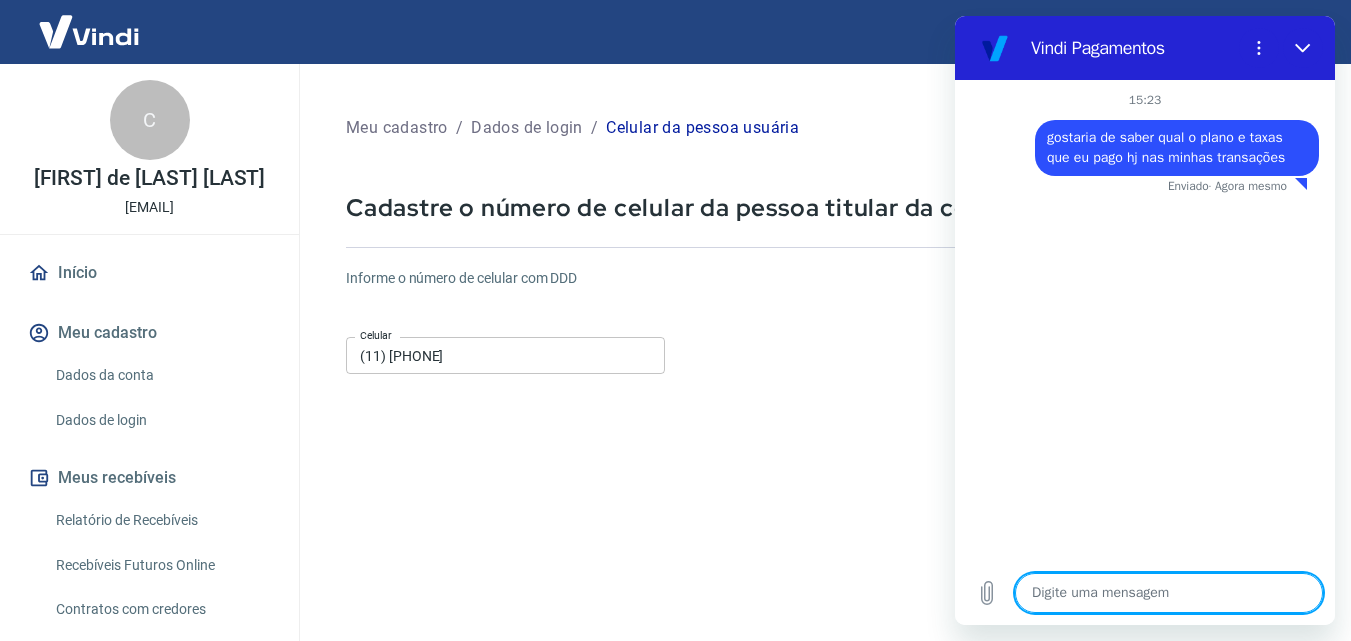 click on "(11) [PHONE]" at bounding box center (505, 355) 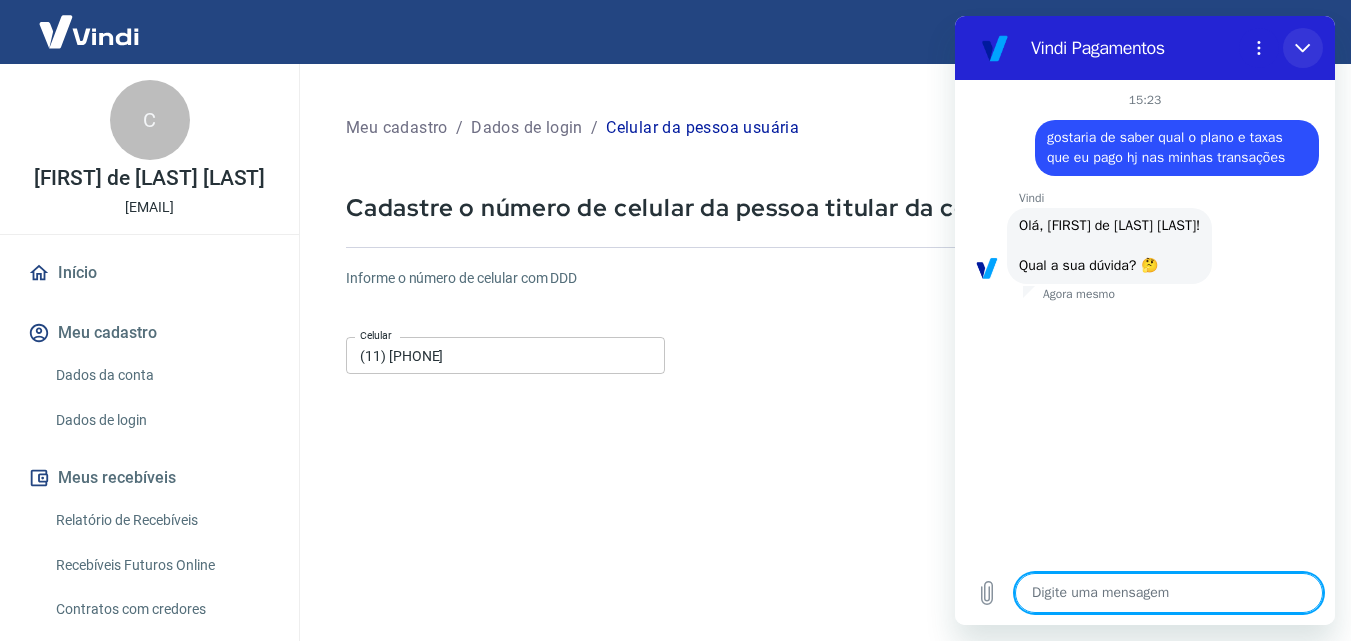 click 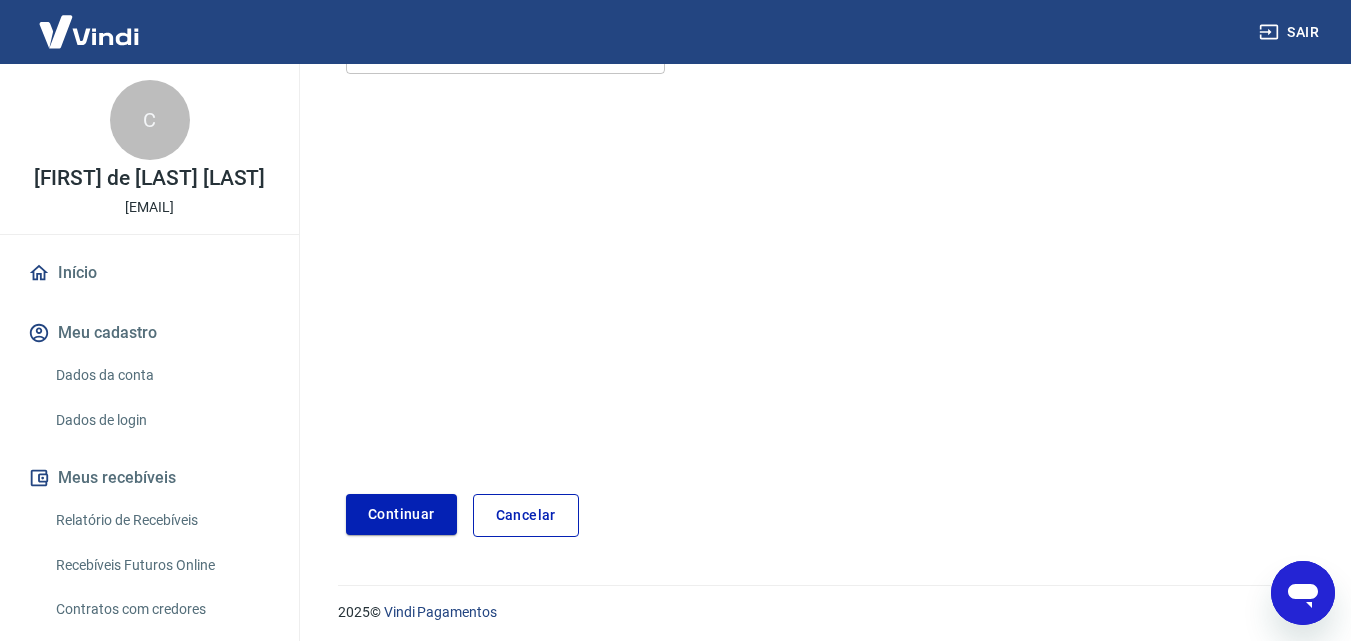scroll, scrollTop: 306, scrollLeft: 0, axis: vertical 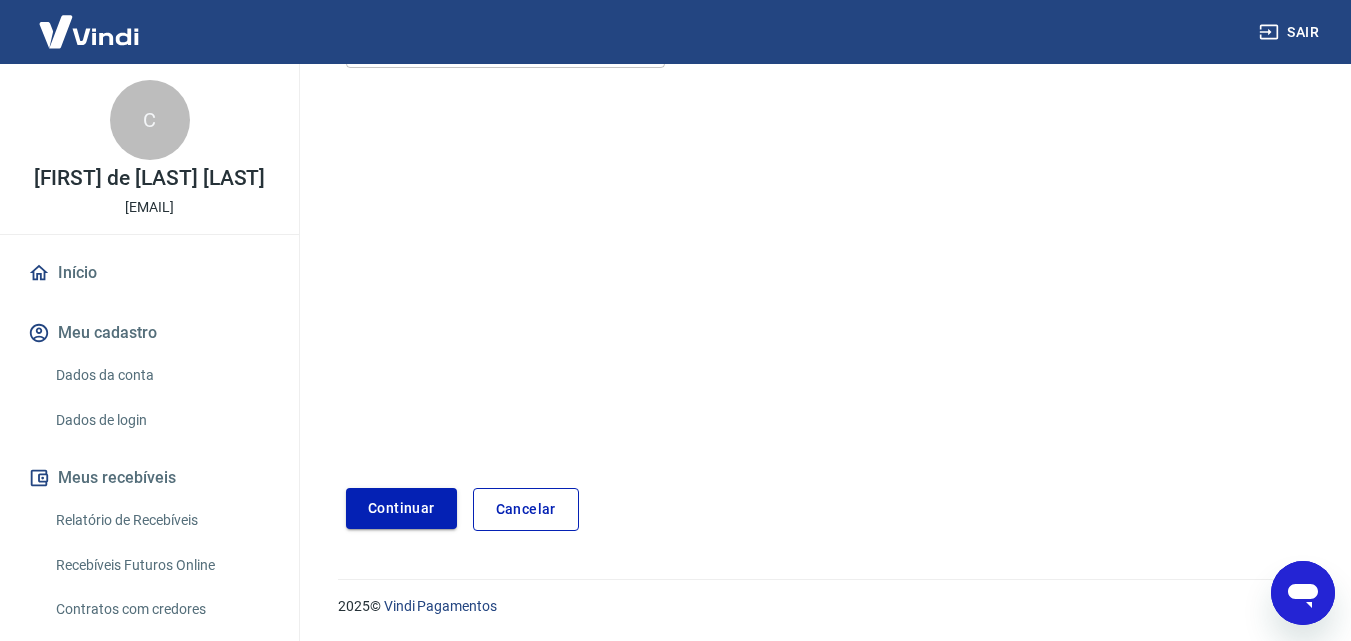 click on "Continuar" at bounding box center (401, 508) 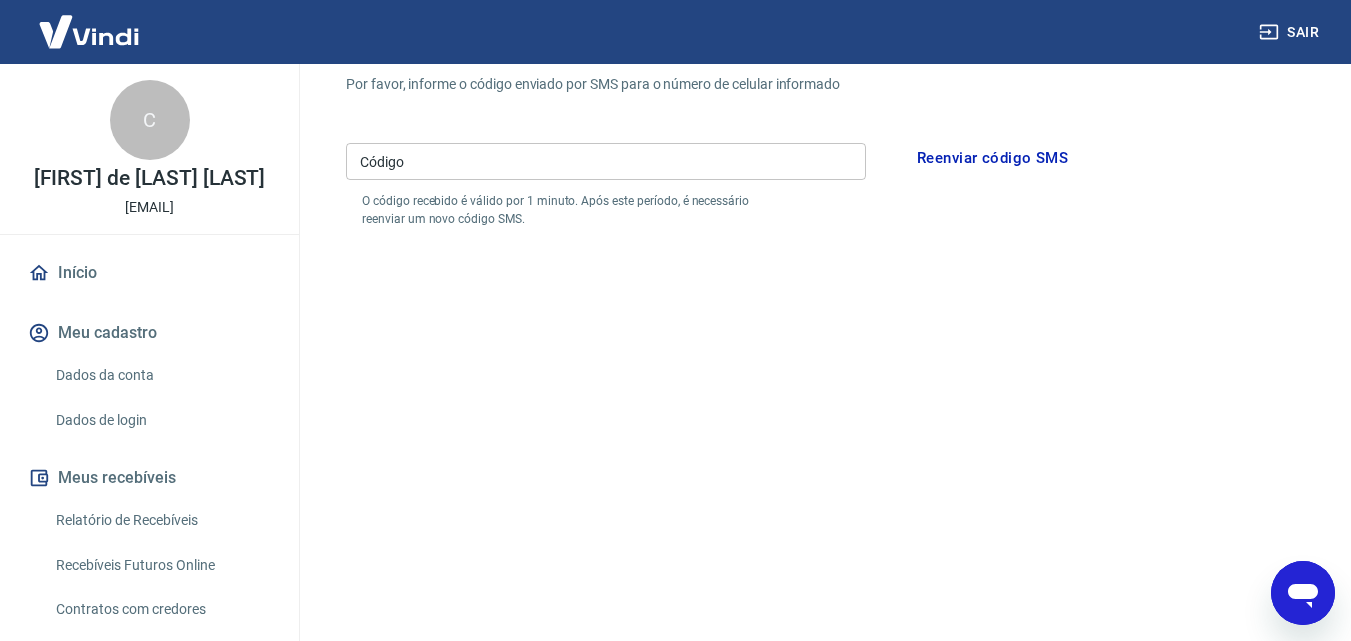 scroll, scrollTop: 106, scrollLeft: 0, axis: vertical 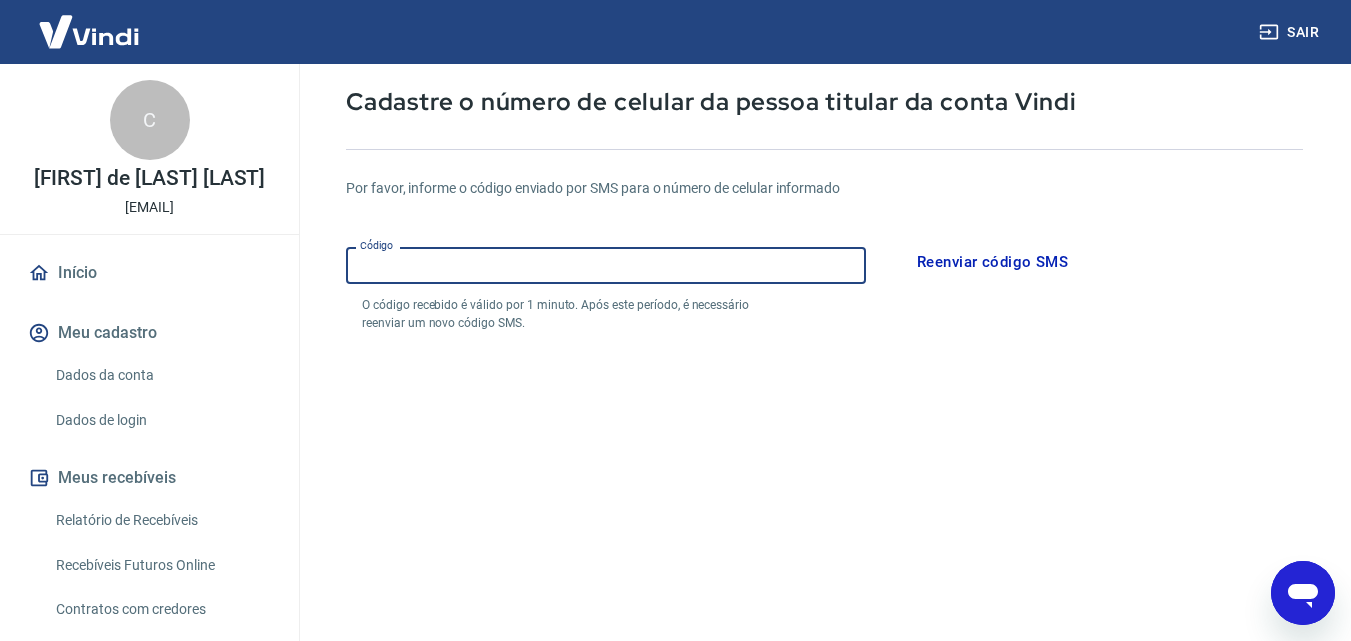 click on "Código" at bounding box center [606, 265] 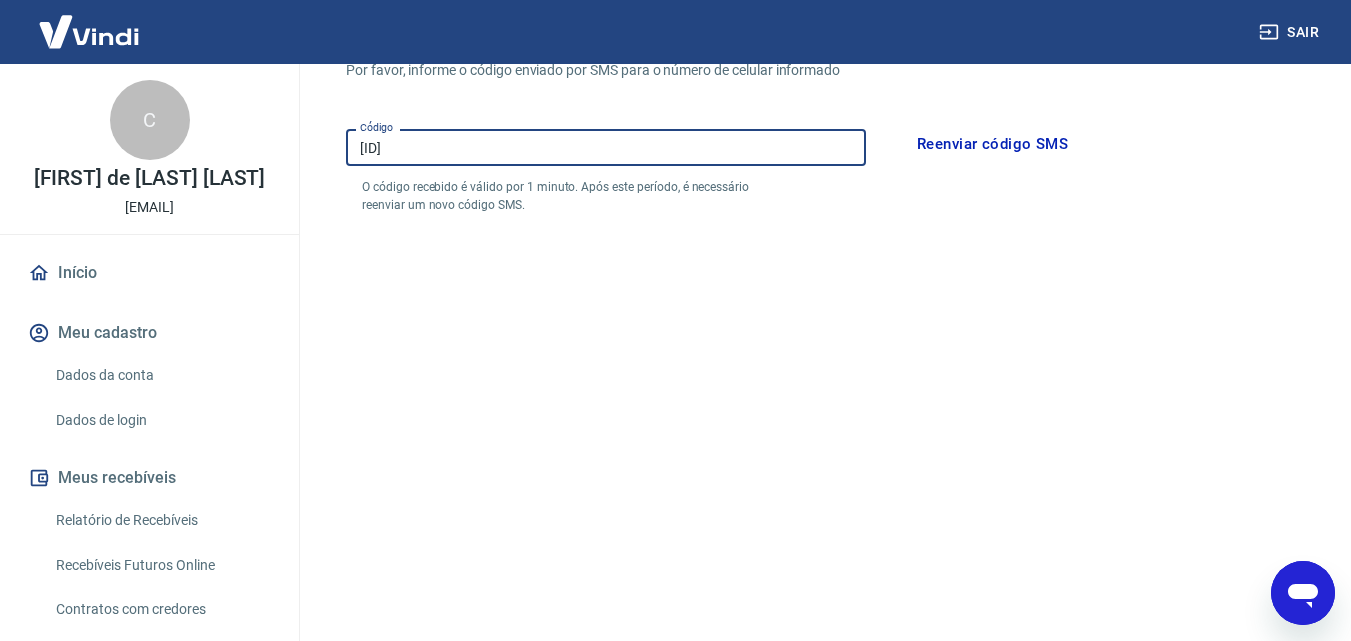 scroll, scrollTop: 382, scrollLeft: 0, axis: vertical 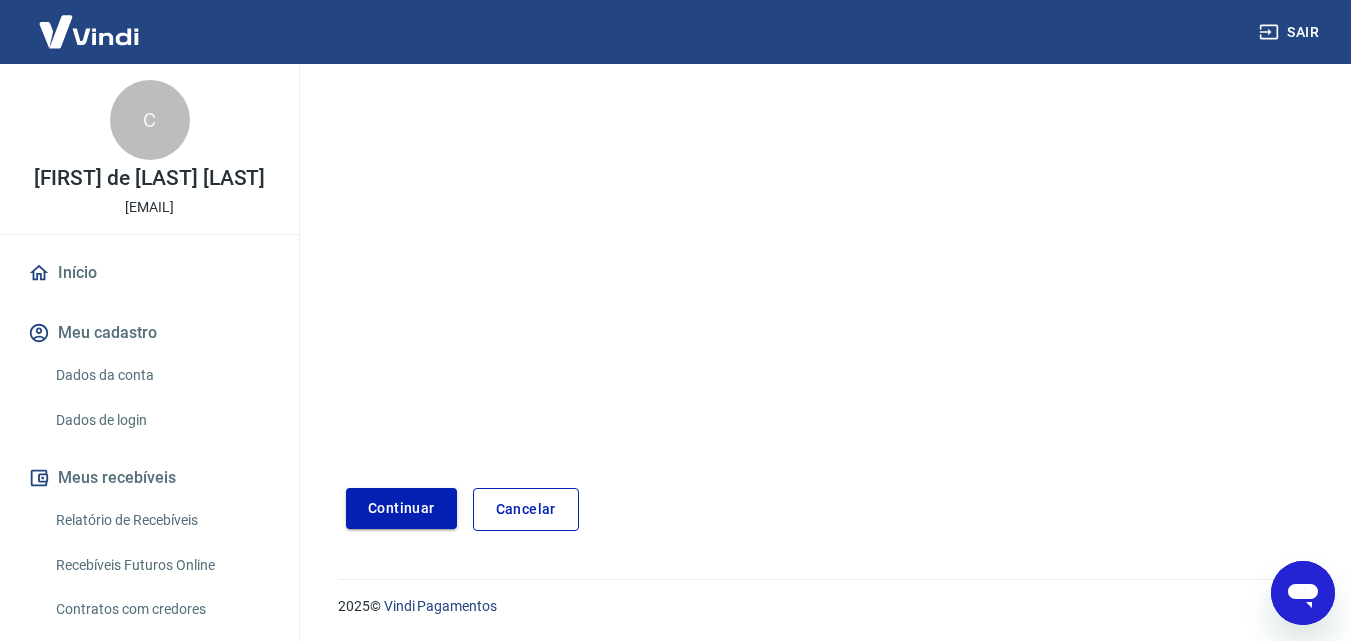 type on "[ID]" 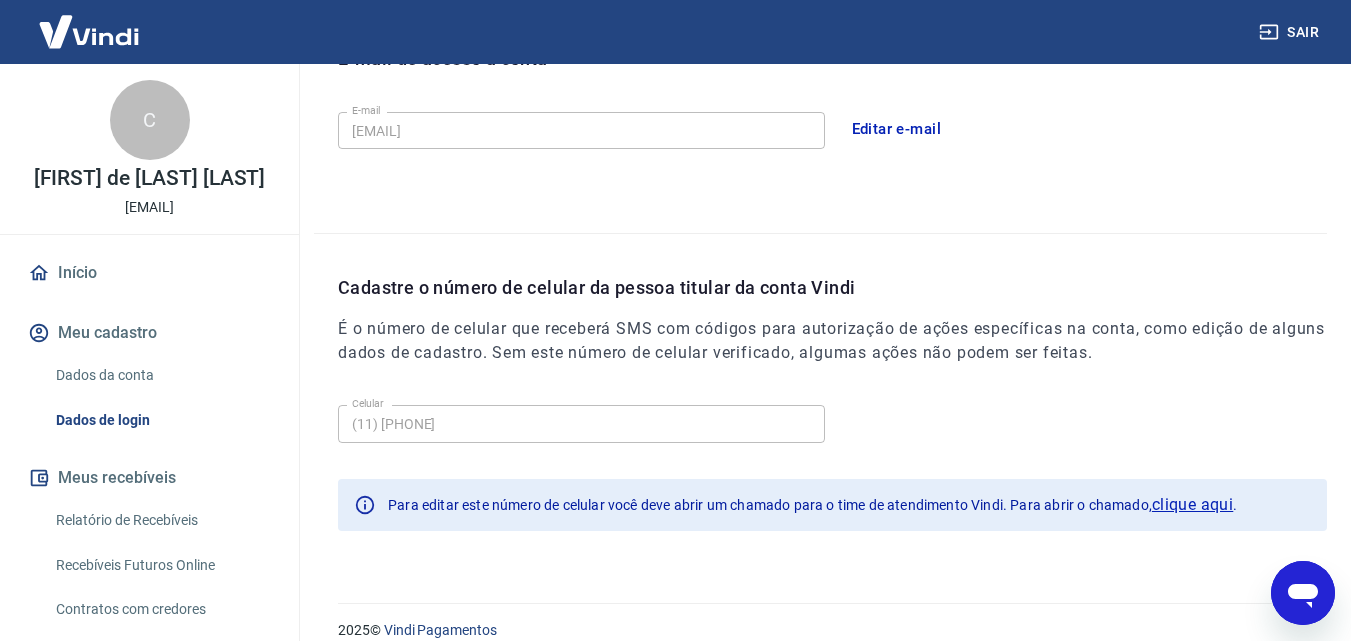 scroll, scrollTop: 624, scrollLeft: 0, axis: vertical 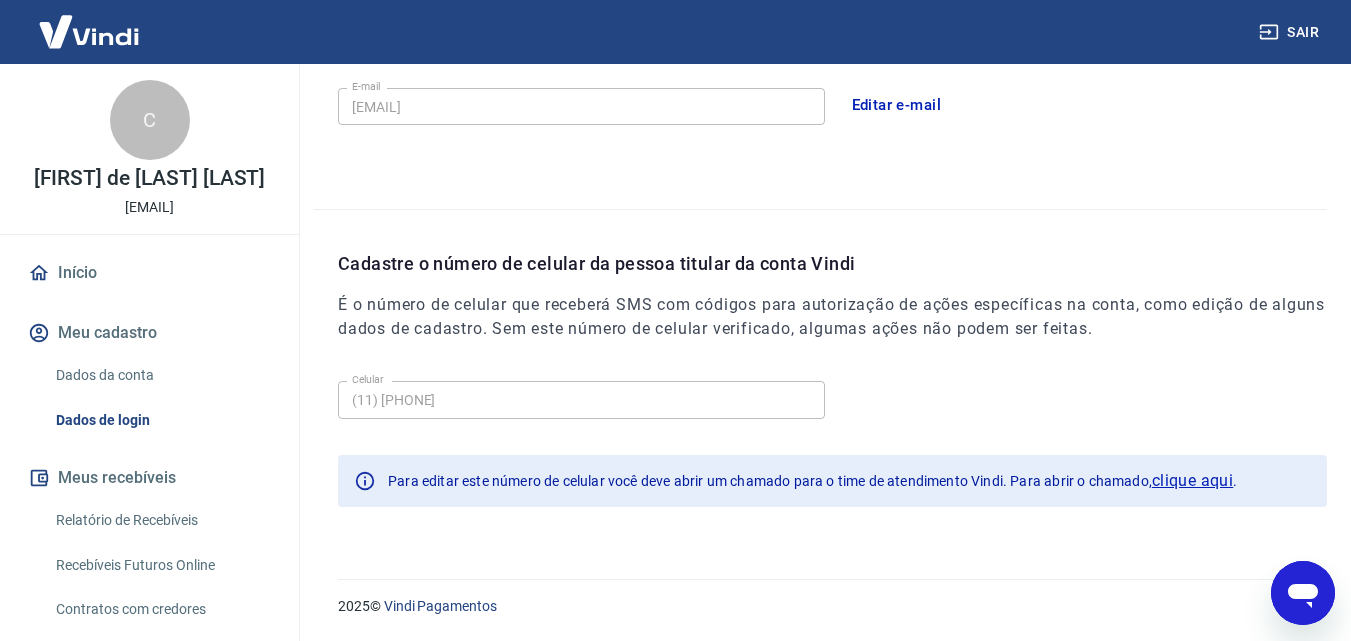 click 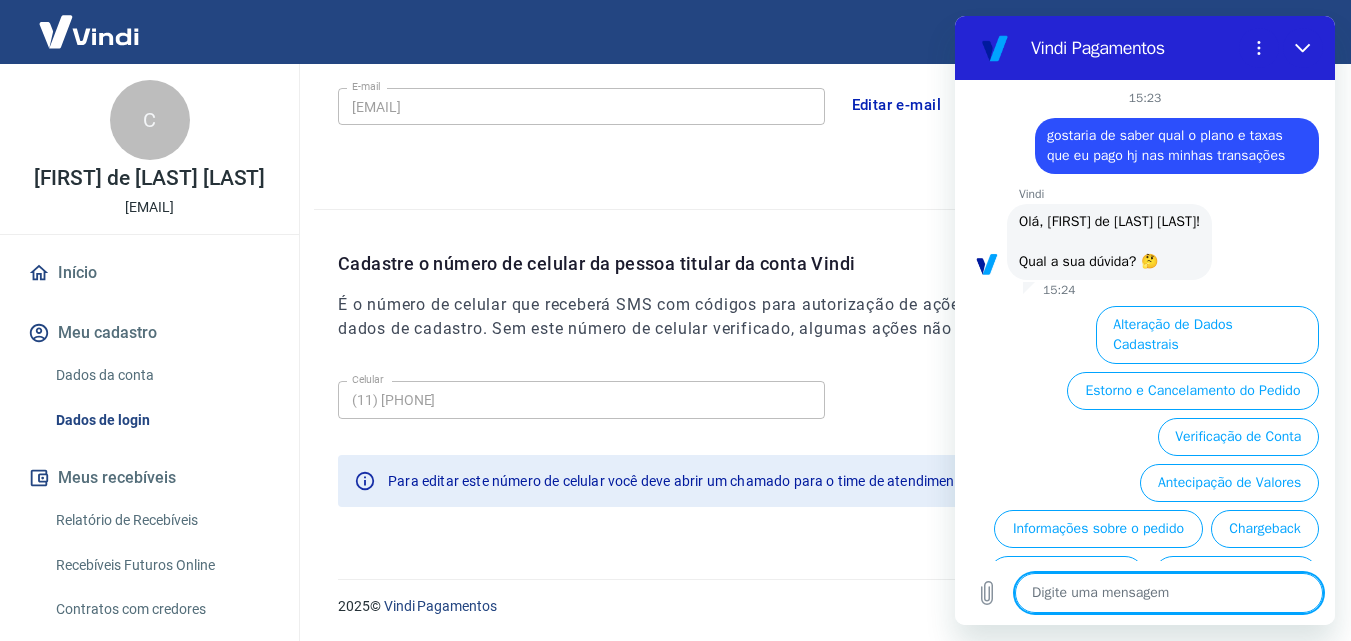 scroll, scrollTop: 0, scrollLeft: 0, axis: both 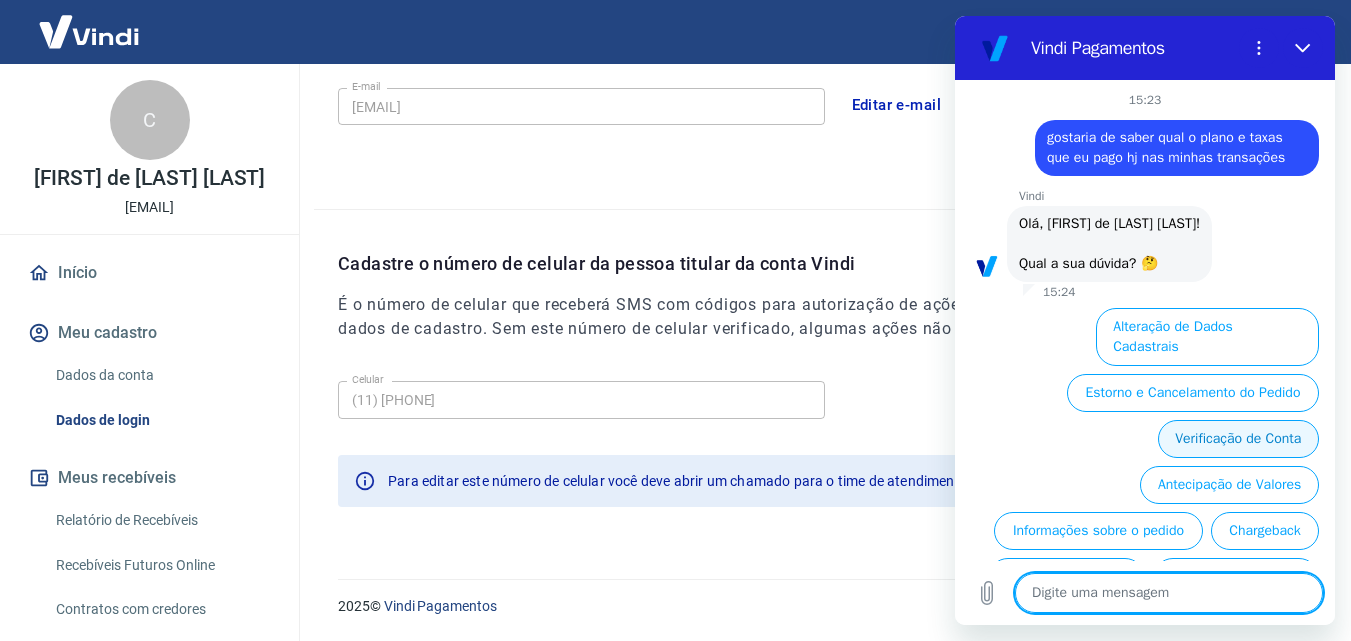 click on "Verificação de Conta" at bounding box center [1238, 439] 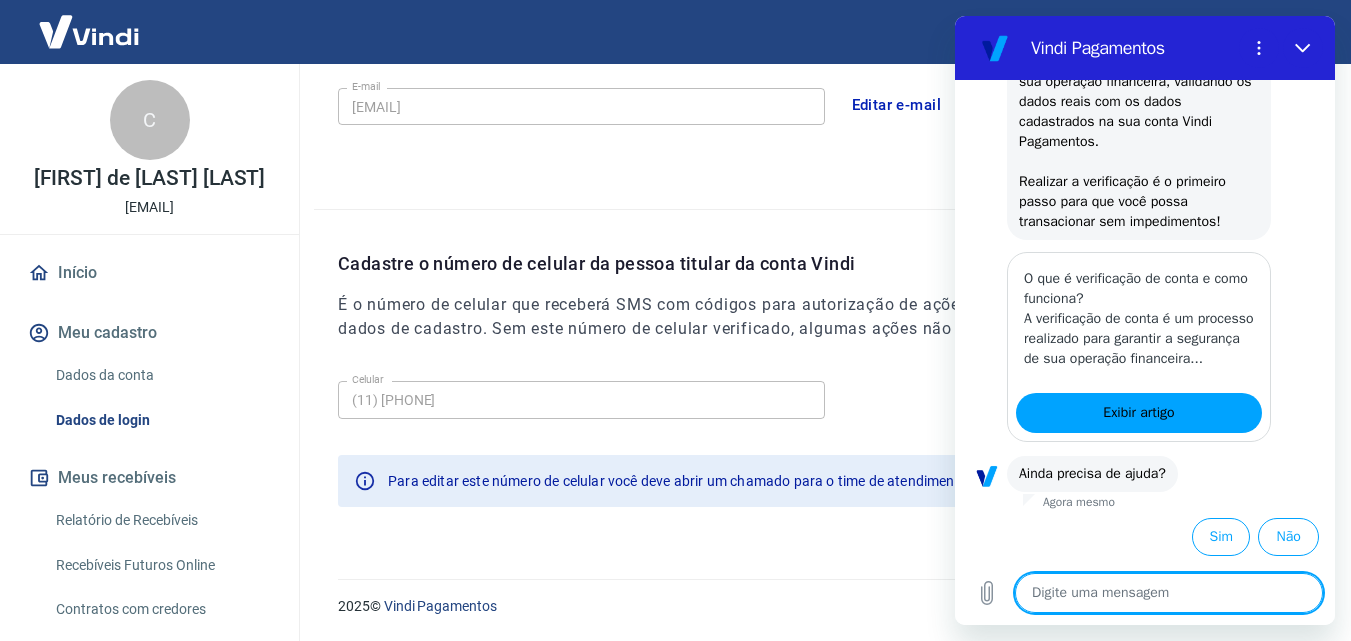 scroll, scrollTop: 356, scrollLeft: 0, axis: vertical 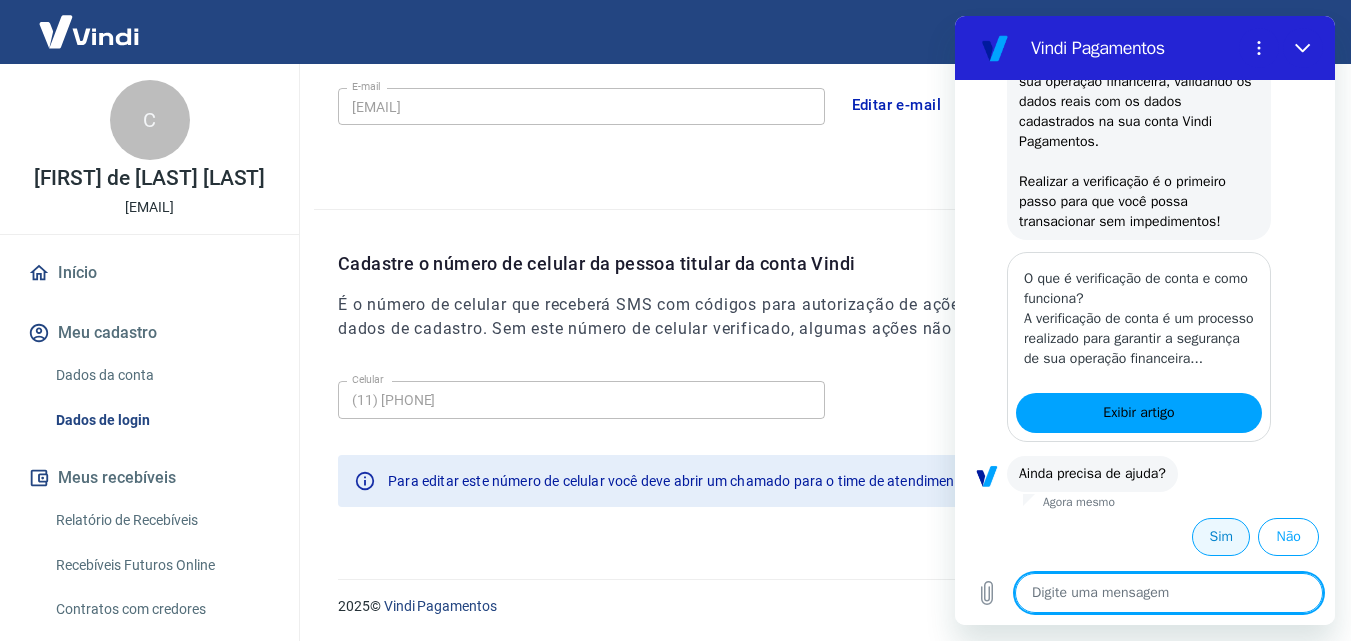 click on "Sim" at bounding box center [1221, 537] 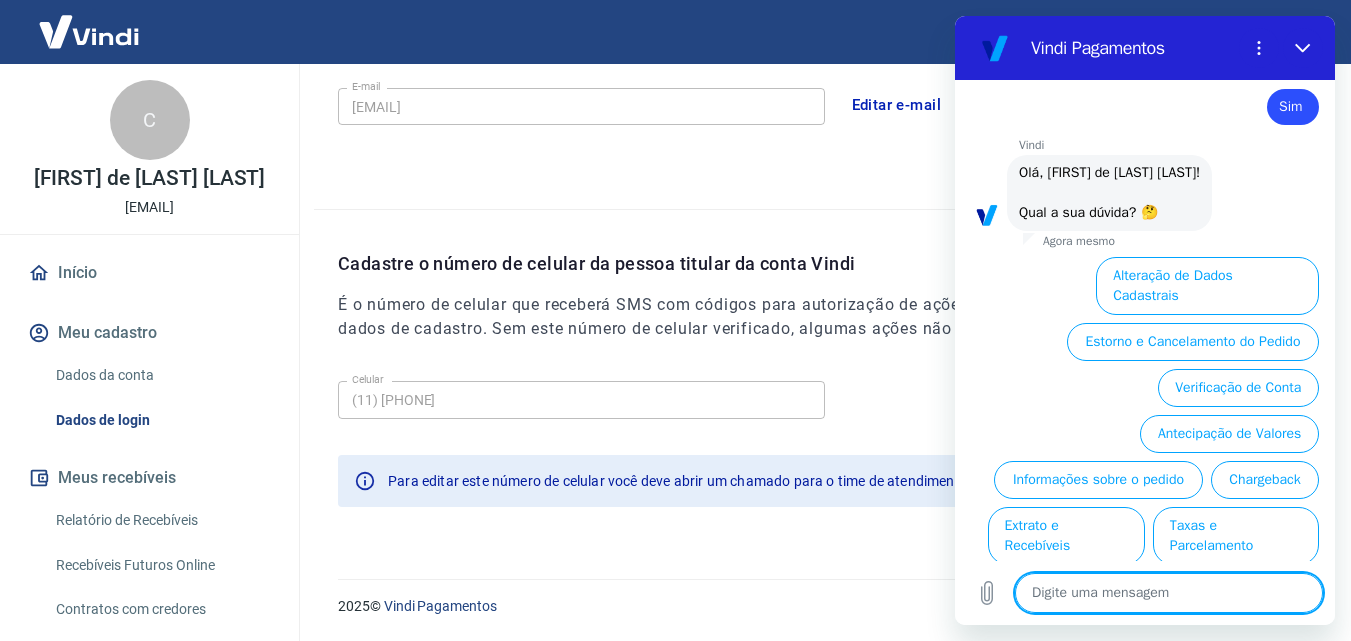 scroll, scrollTop: 832, scrollLeft: 0, axis: vertical 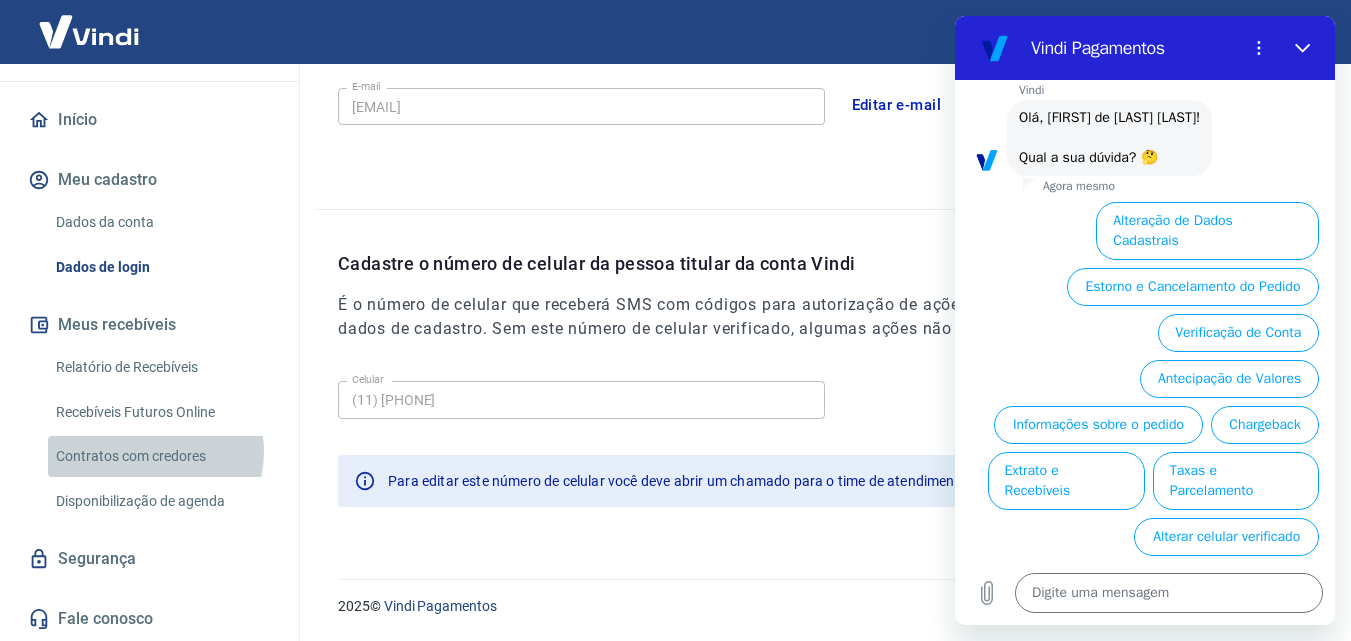 click on "Contratos com credores" at bounding box center (161, 456) 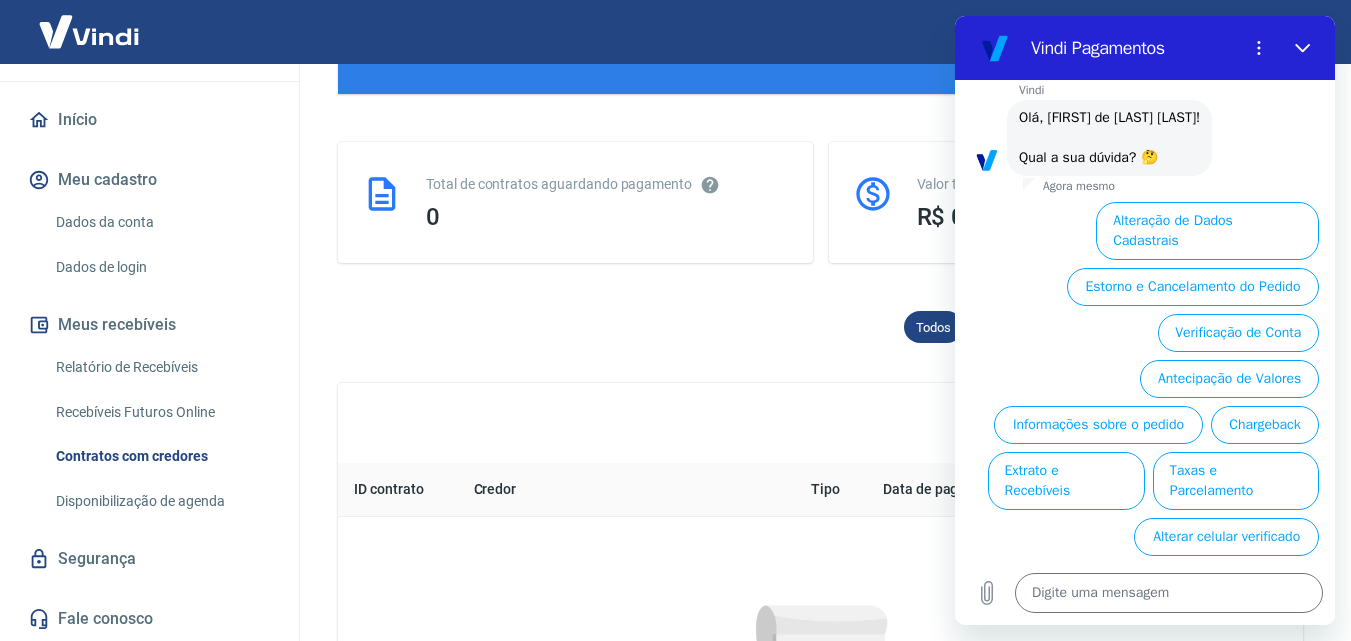 scroll, scrollTop: 953, scrollLeft: 0, axis: vertical 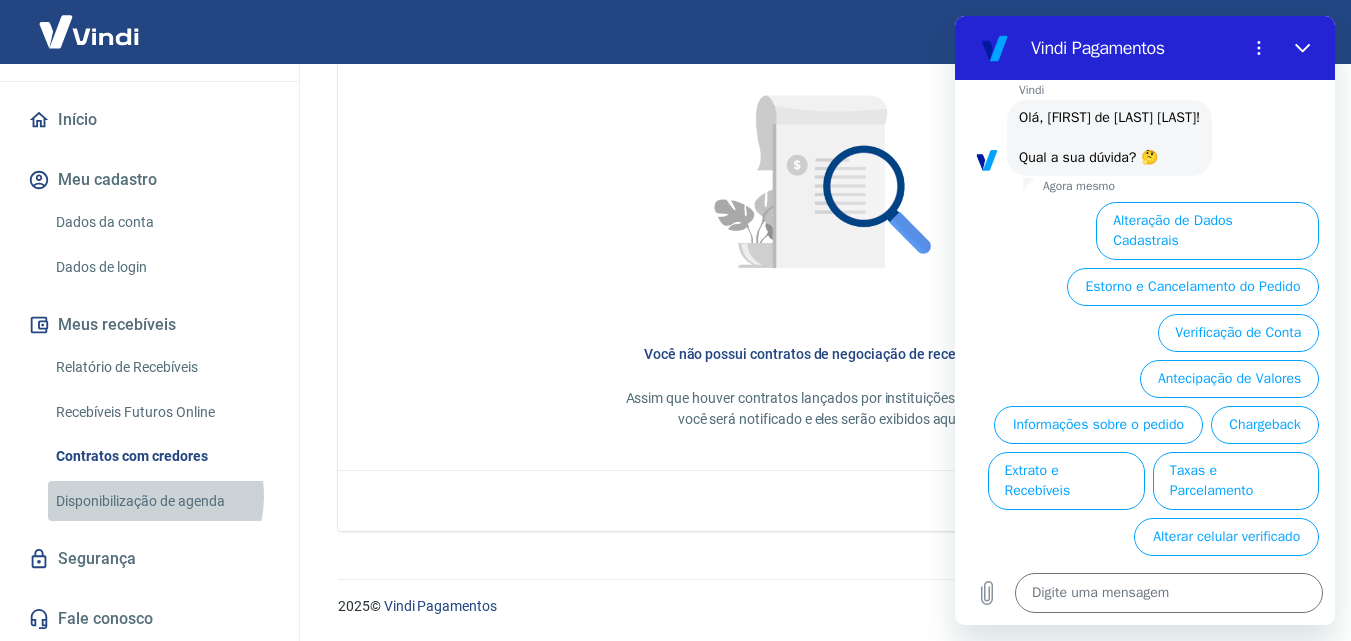 click on "Disponibilização de agenda" at bounding box center [161, 501] 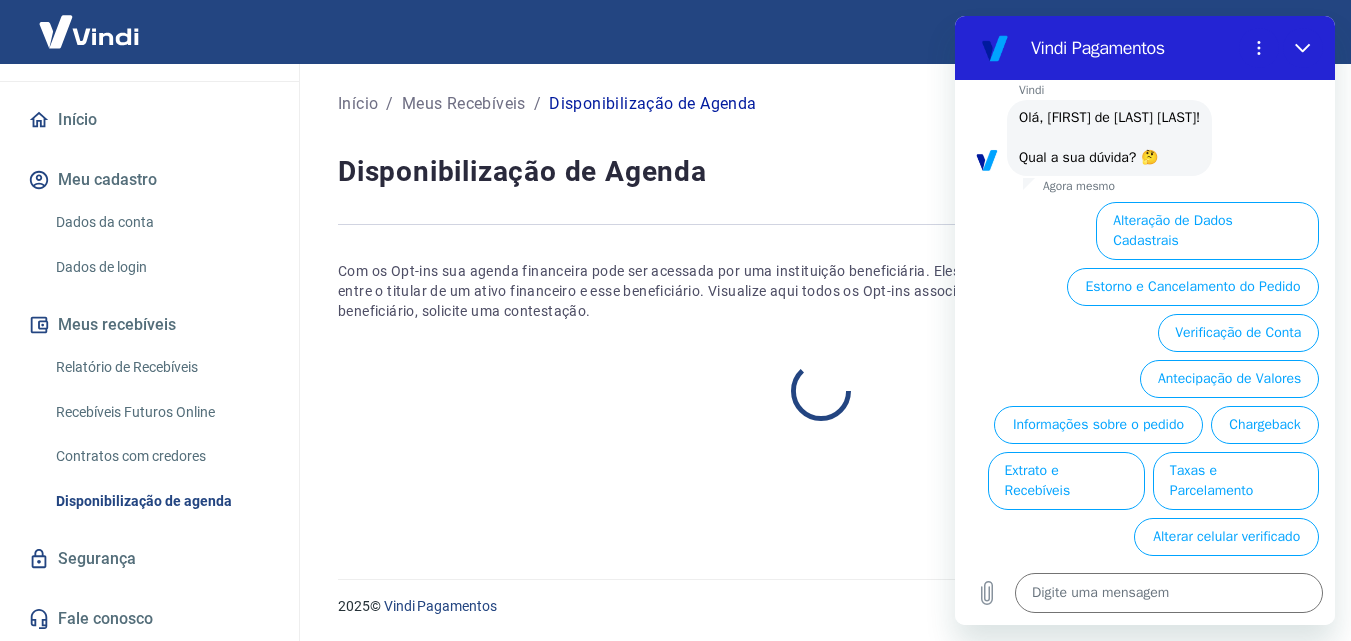 scroll, scrollTop: 0, scrollLeft: 0, axis: both 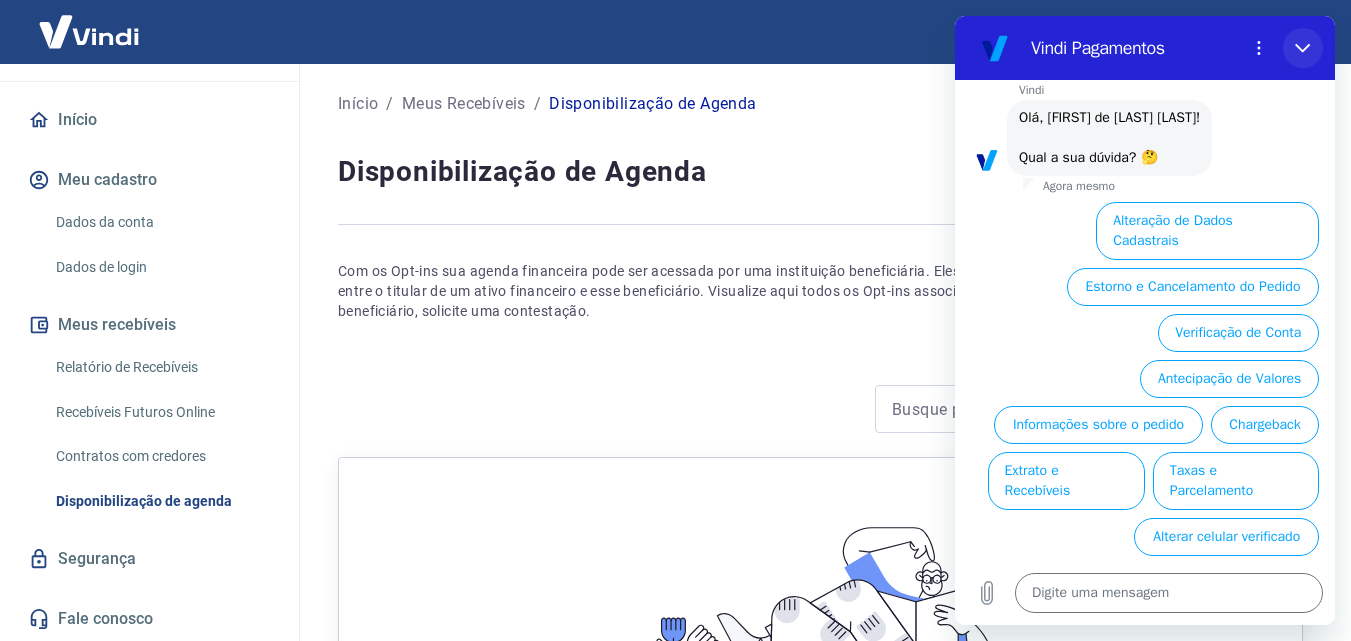 click 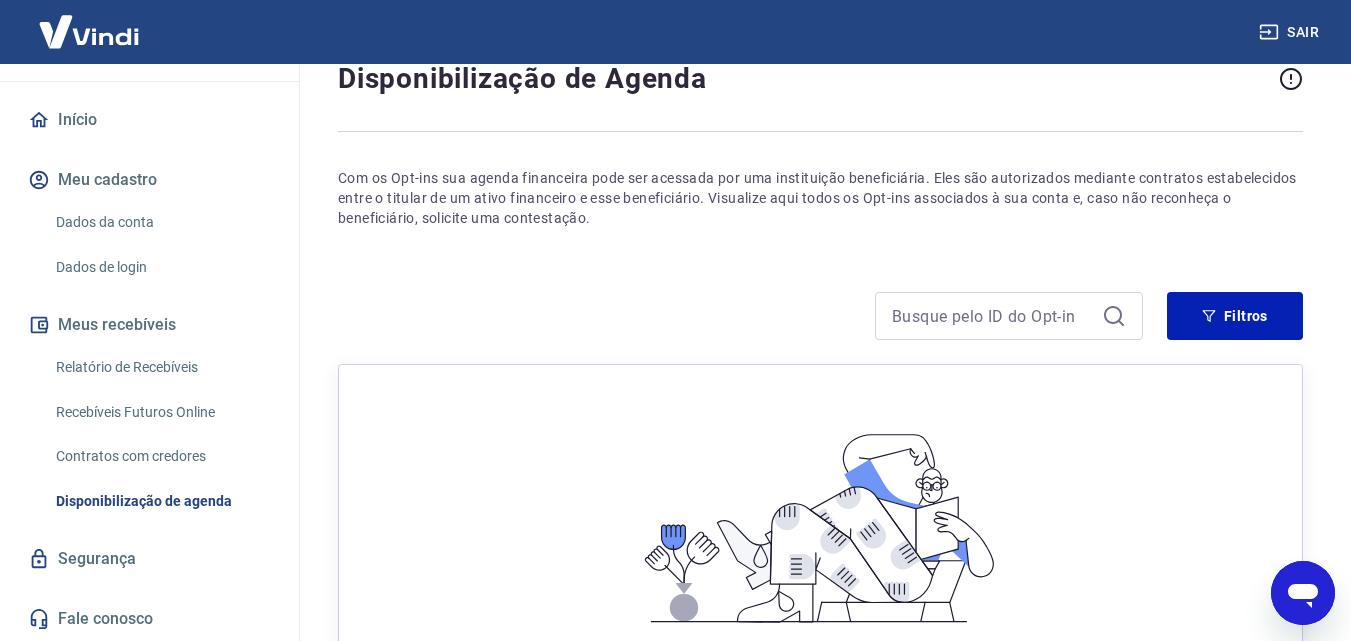 scroll, scrollTop: 300, scrollLeft: 0, axis: vertical 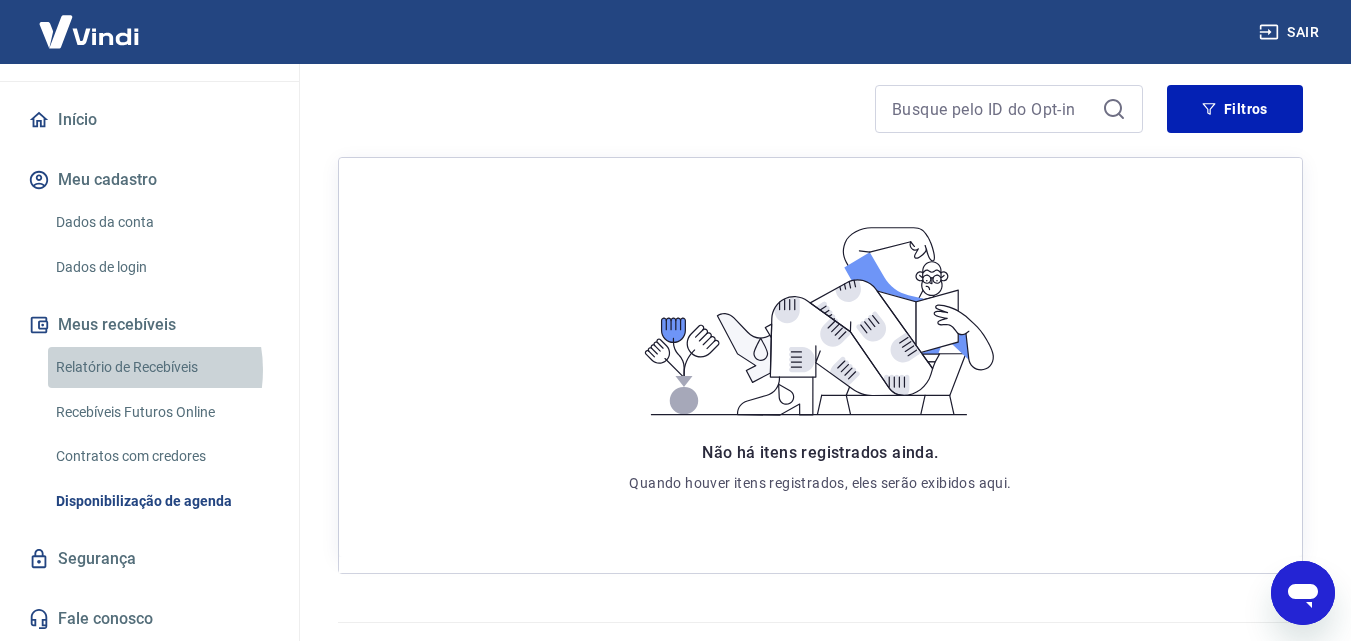 click on "Relatório de Recebíveis" at bounding box center [161, 367] 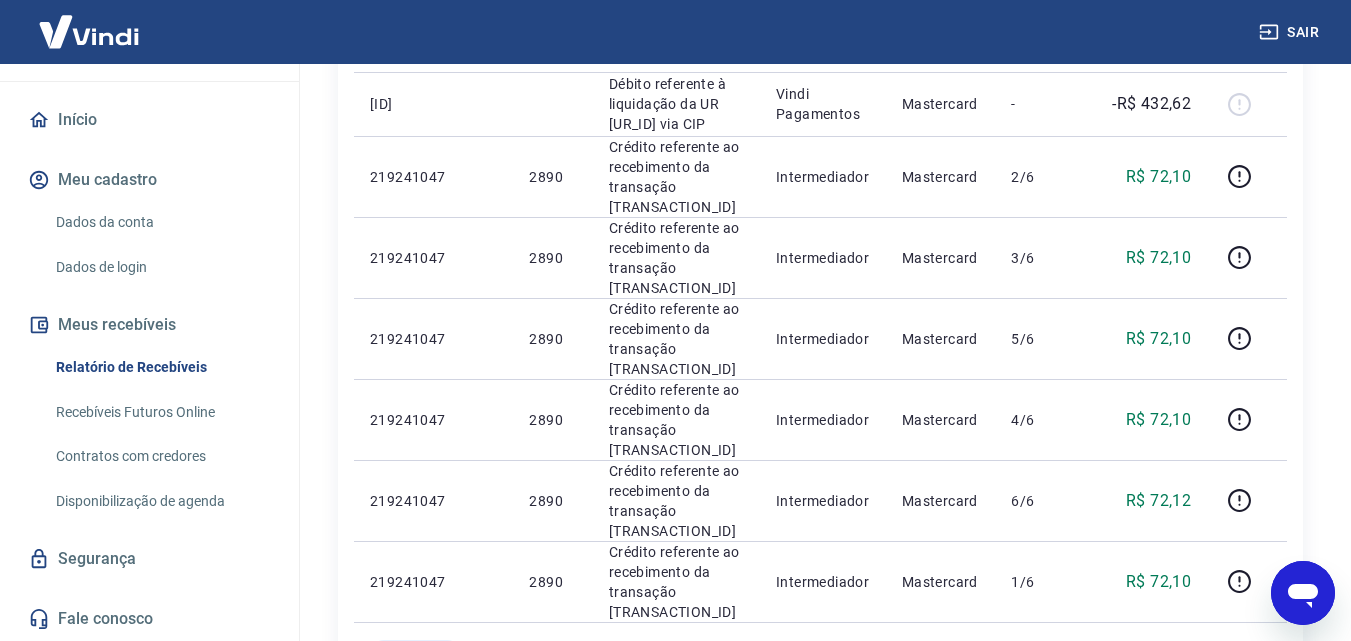 scroll, scrollTop: 500, scrollLeft: 0, axis: vertical 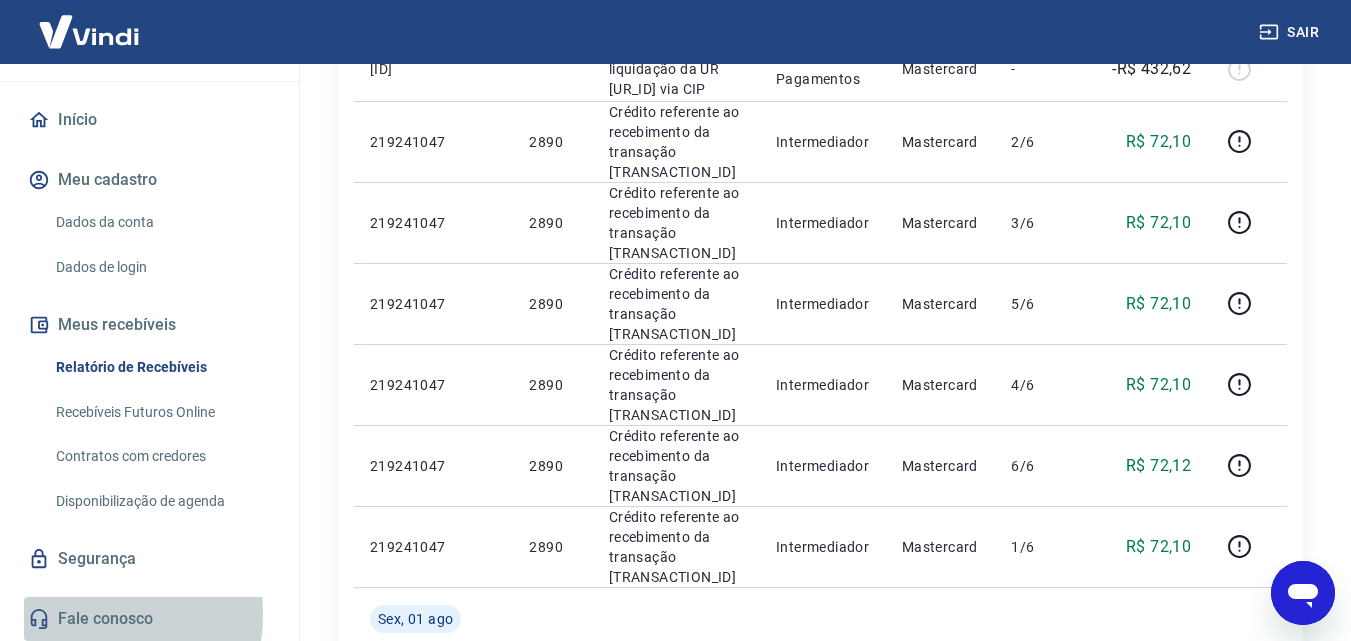 click on "Fale conosco" at bounding box center (149, 619) 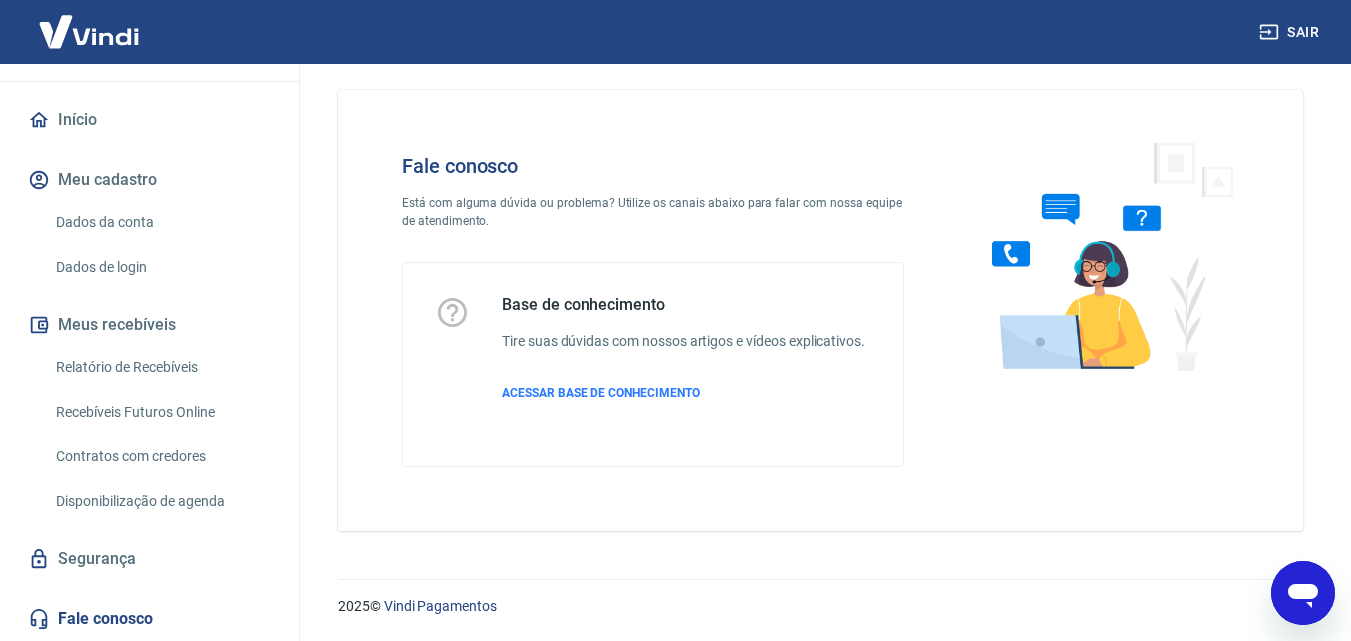 scroll, scrollTop: 14, scrollLeft: 0, axis: vertical 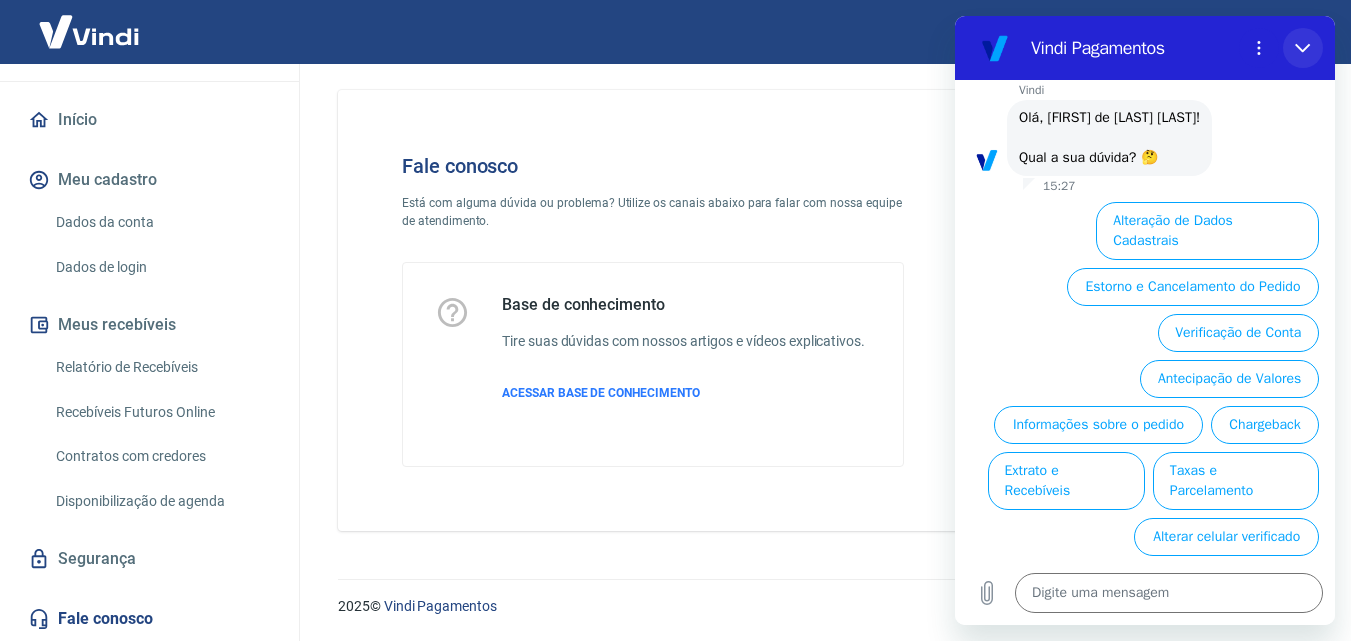 drag, startPoint x: 1301, startPoint y: 43, endPoint x: 2096, endPoint y: 91, distance: 796.44775 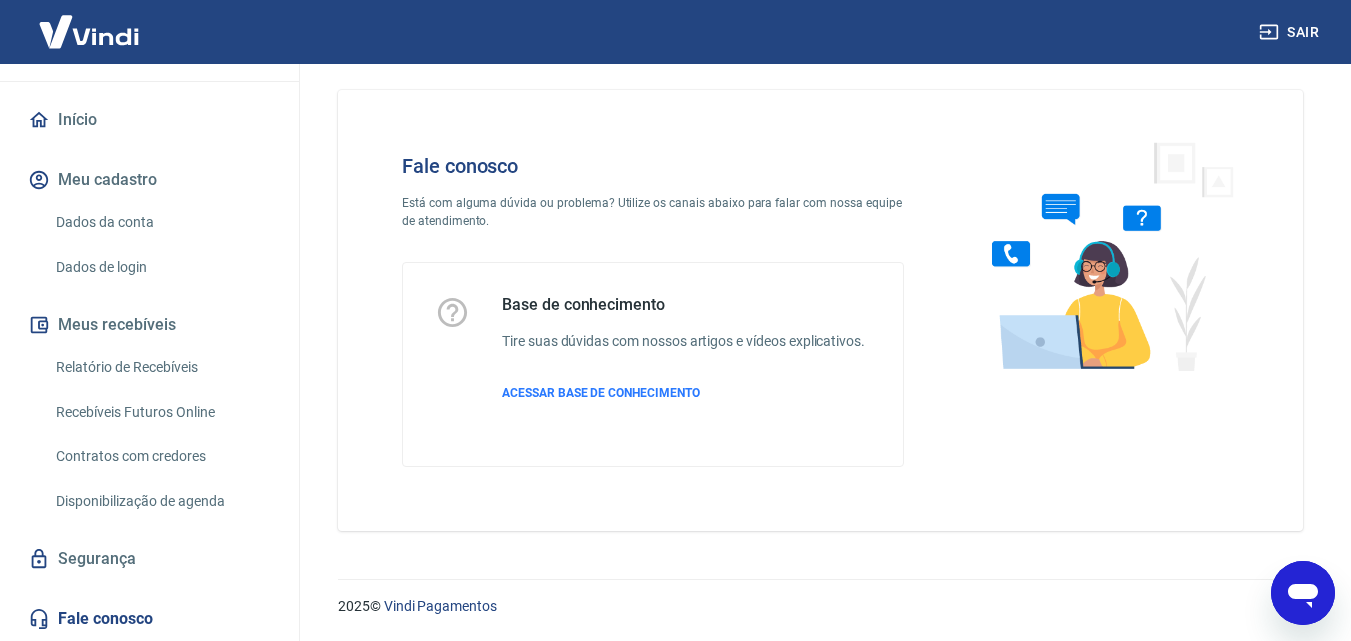 scroll, scrollTop: 174, scrollLeft: 0, axis: vertical 